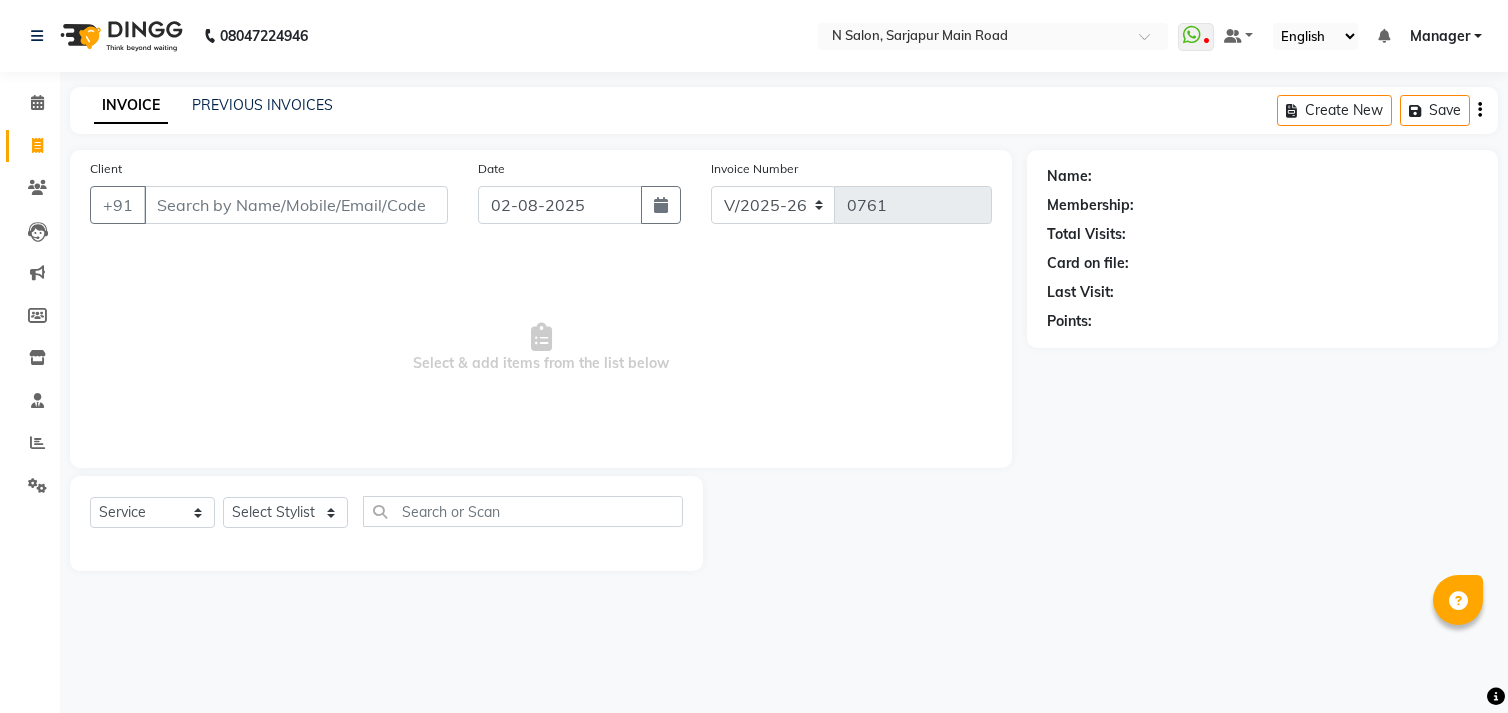 select on "7871" 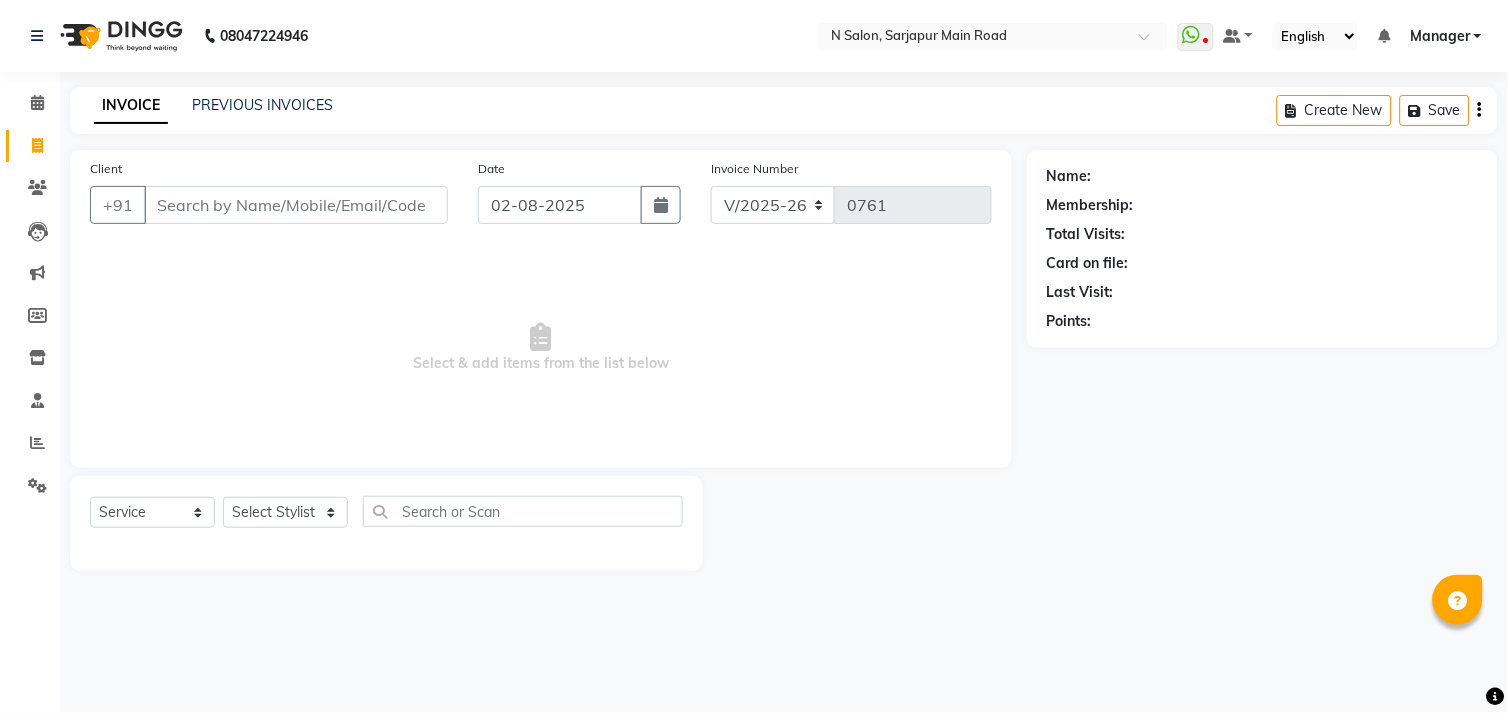 scroll, scrollTop: 0, scrollLeft: 0, axis: both 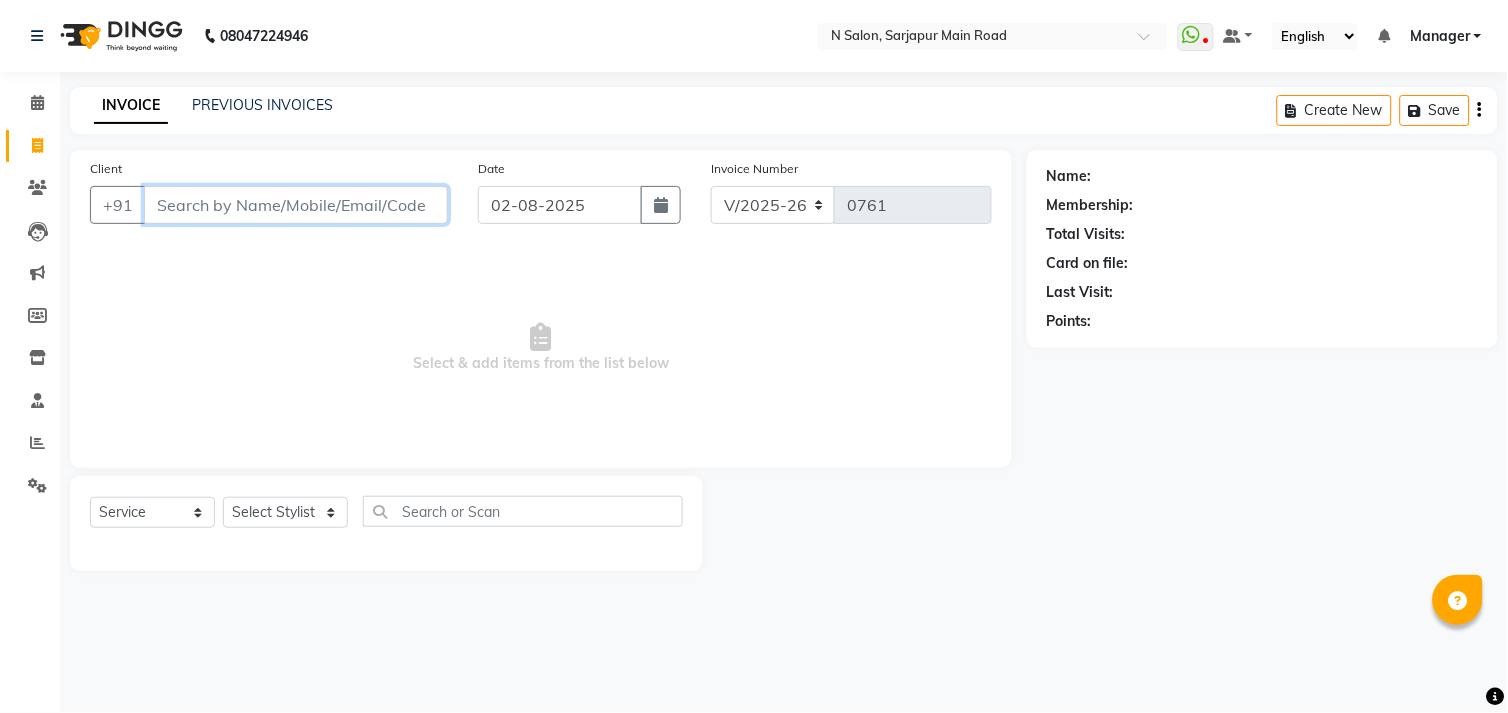 click on "Client" at bounding box center (296, 205) 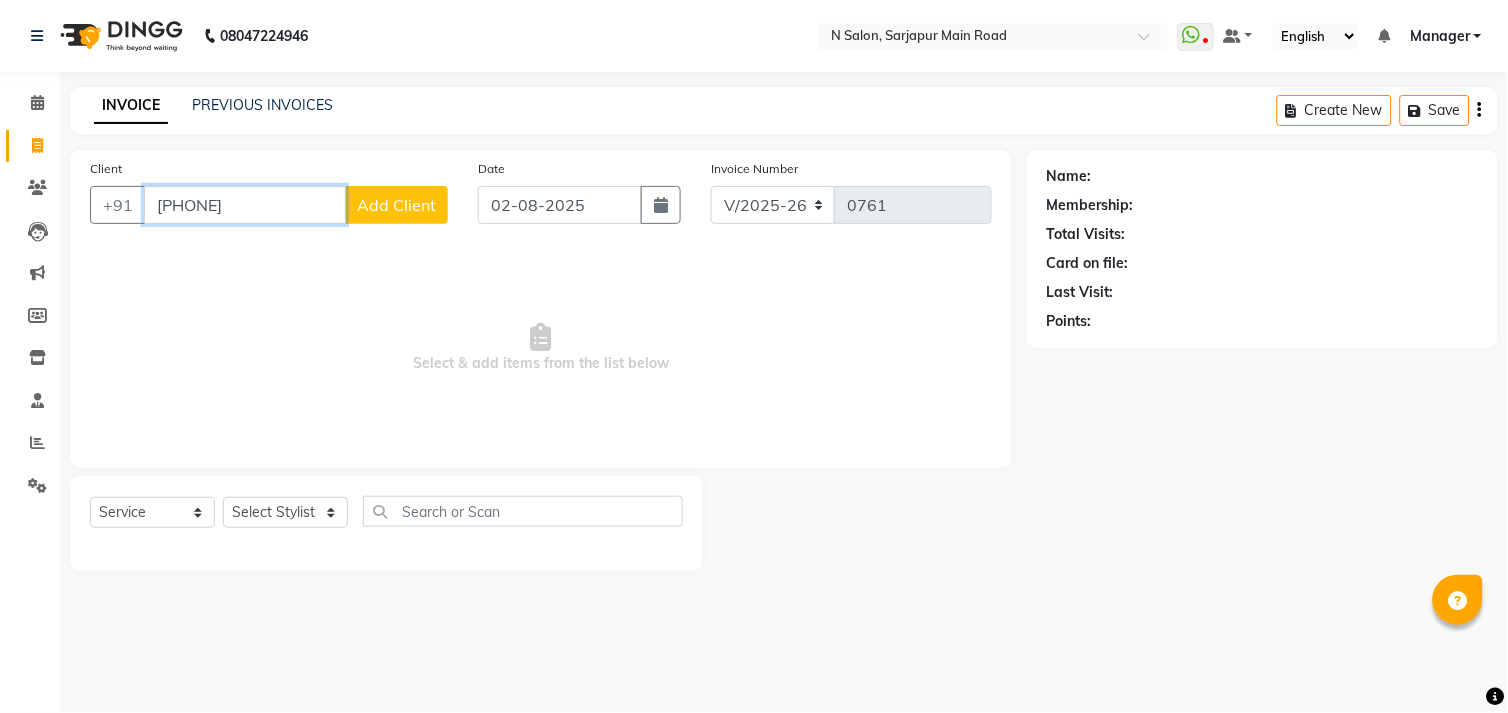 type on "[PHONE]" 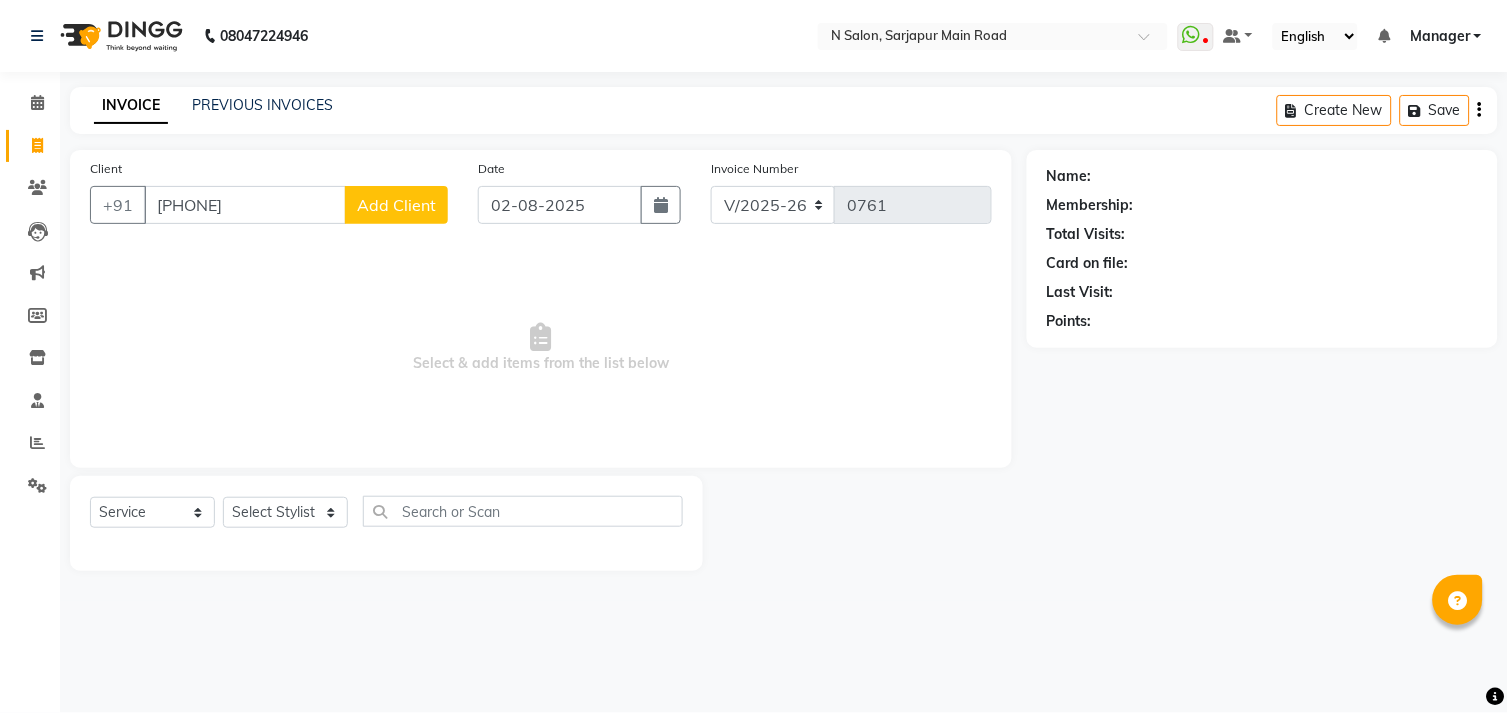 click on "Add Client" 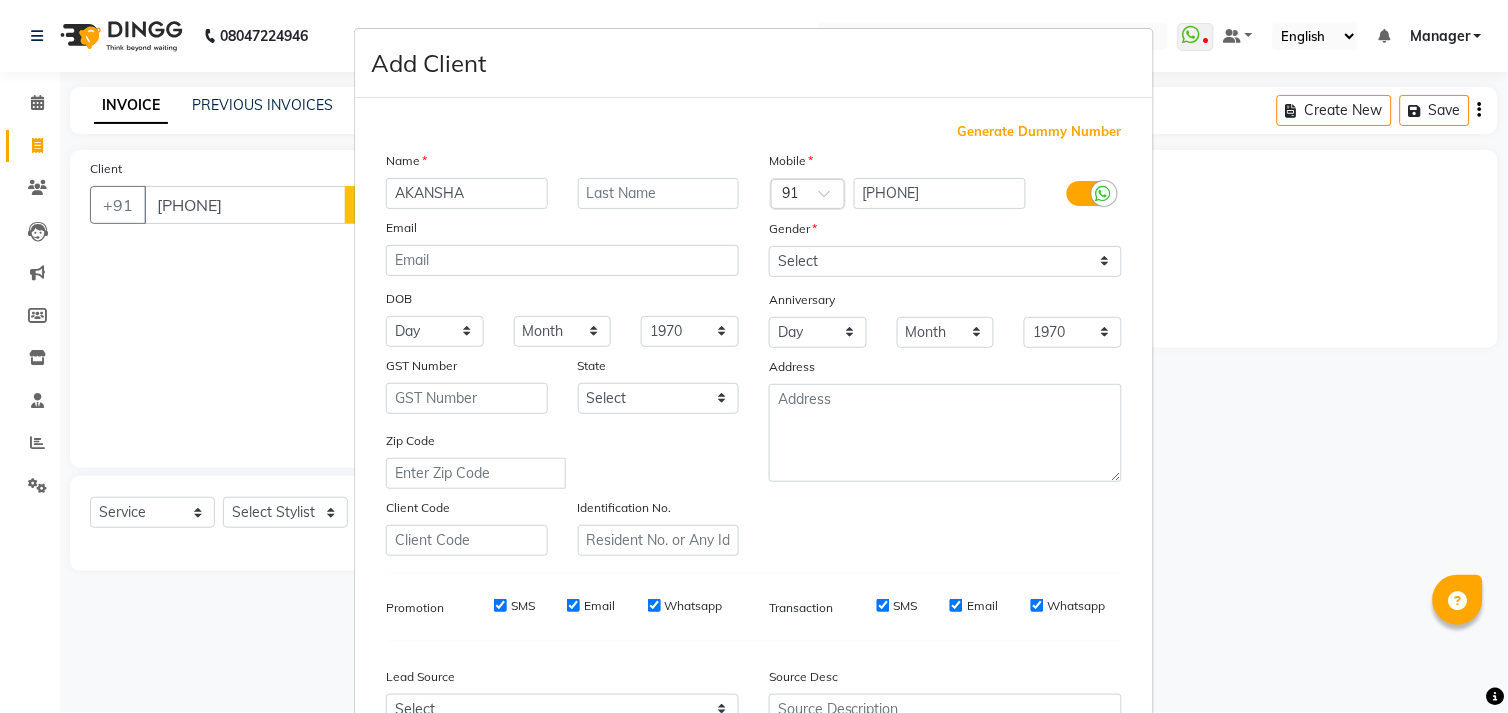type on "AKANSHA" 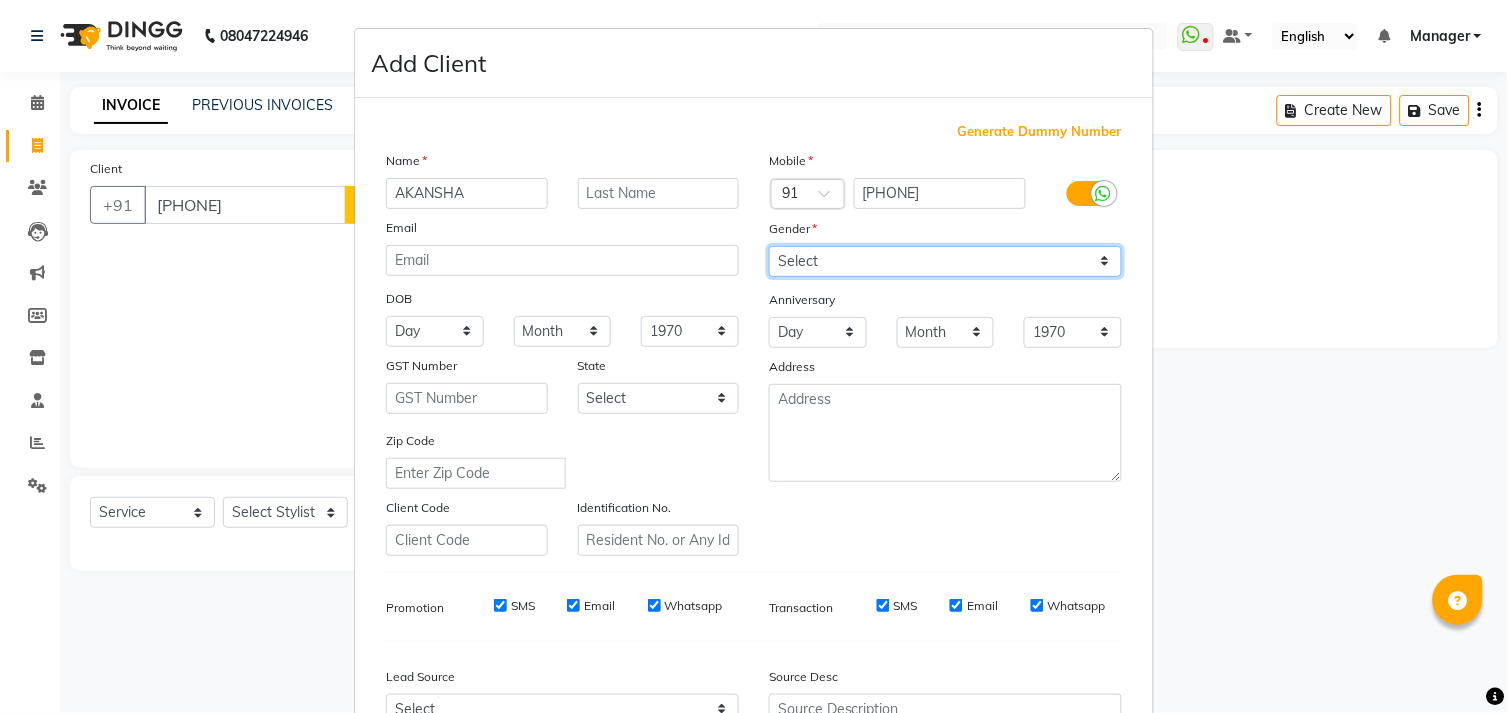 click on "Select Male Female Other Prefer Not To Say" at bounding box center [945, 261] 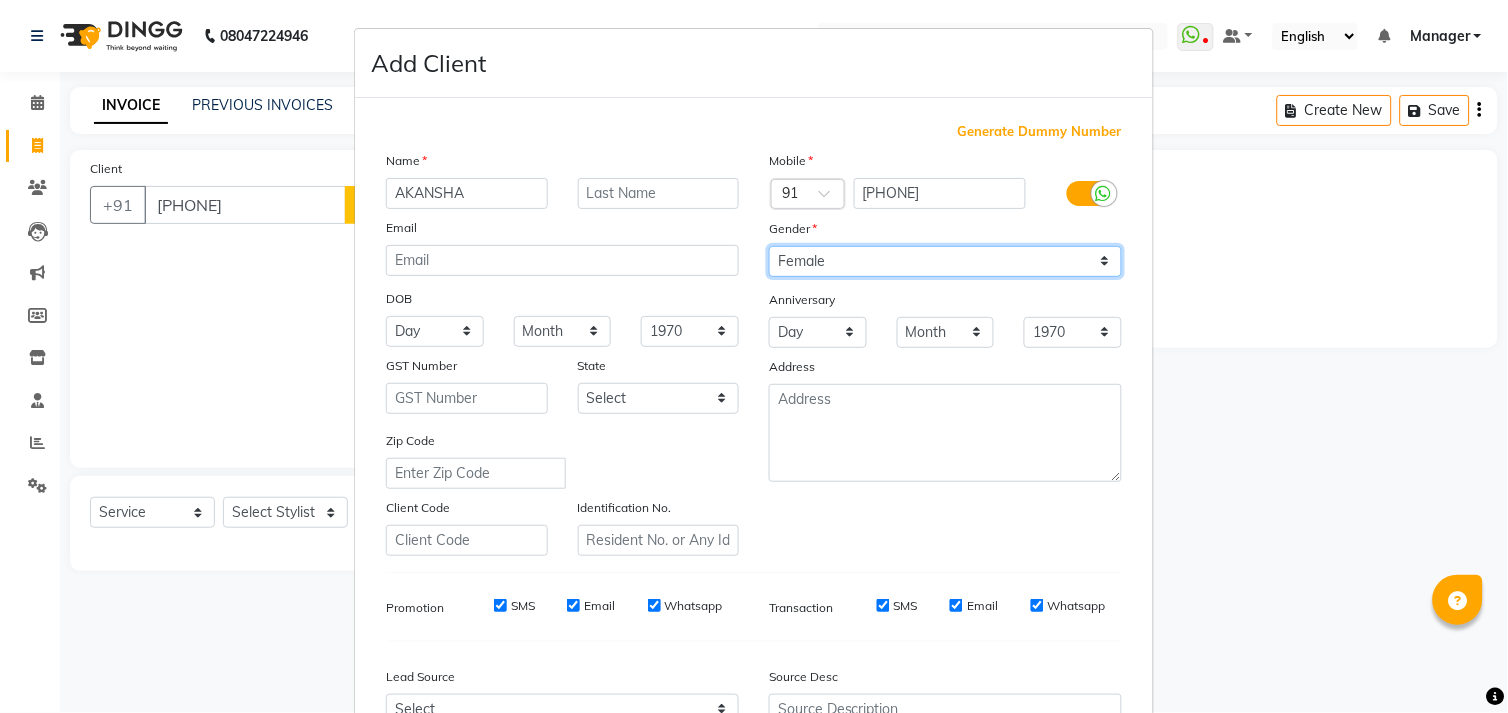 click on "Select Male Female Other Prefer Not To Say" at bounding box center [945, 261] 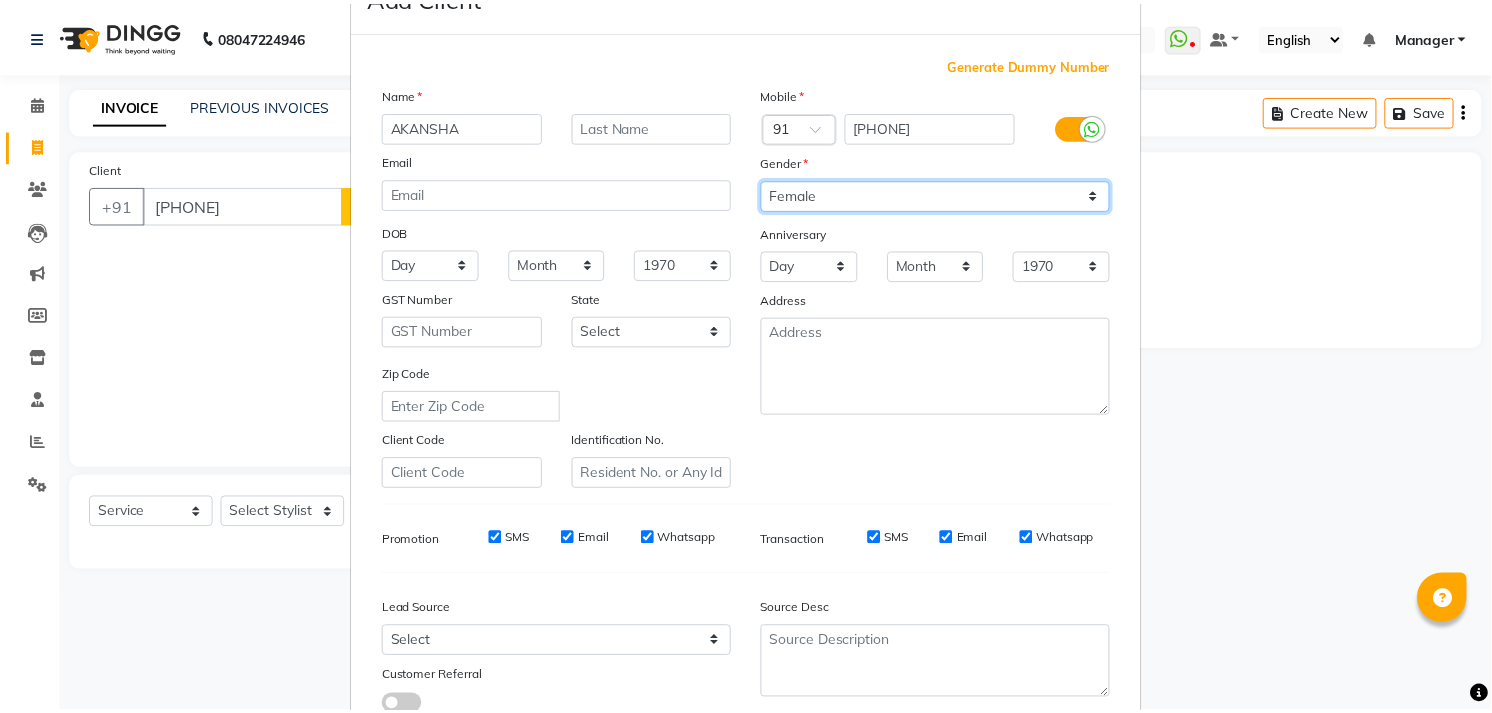 scroll, scrollTop: 211, scrollLeft: 0, axis: vertical 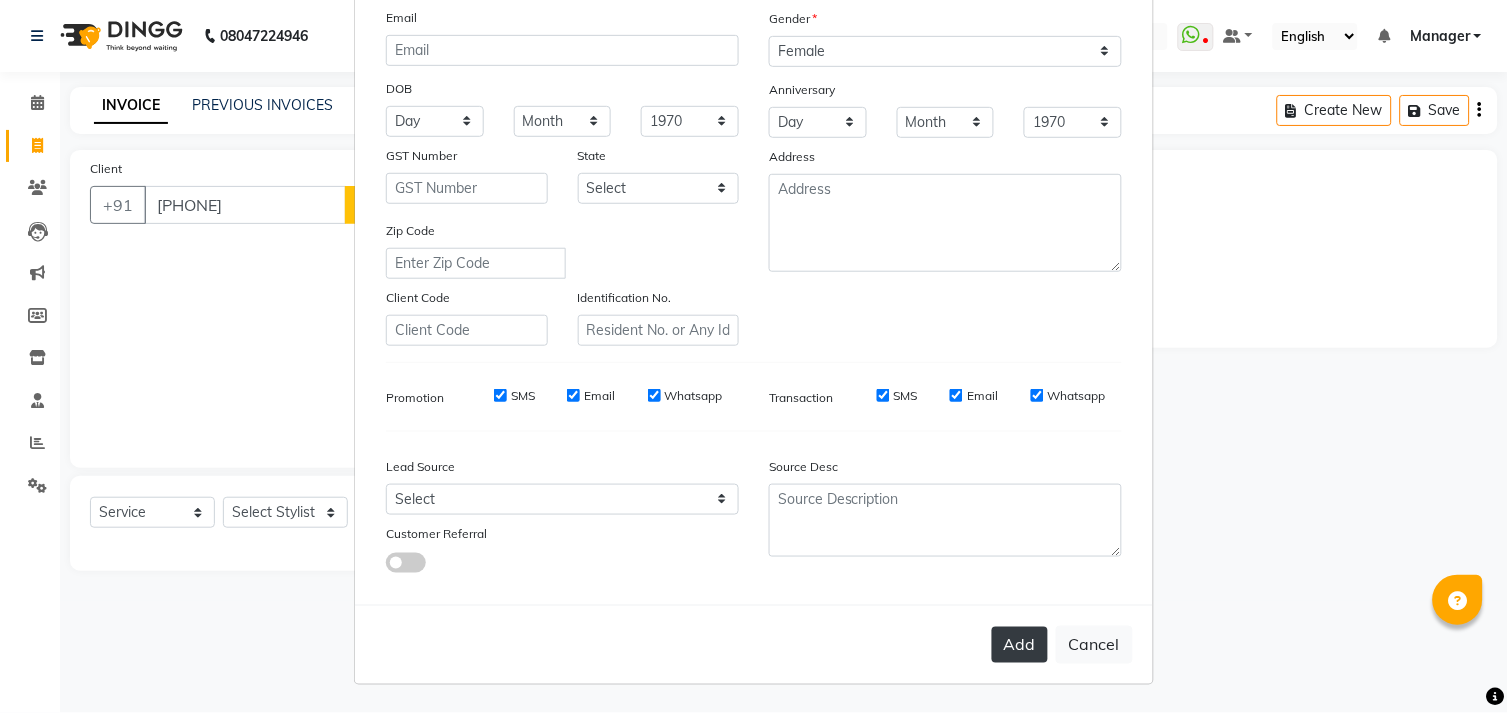 click on "Add" at bounding box center (1020, 645) 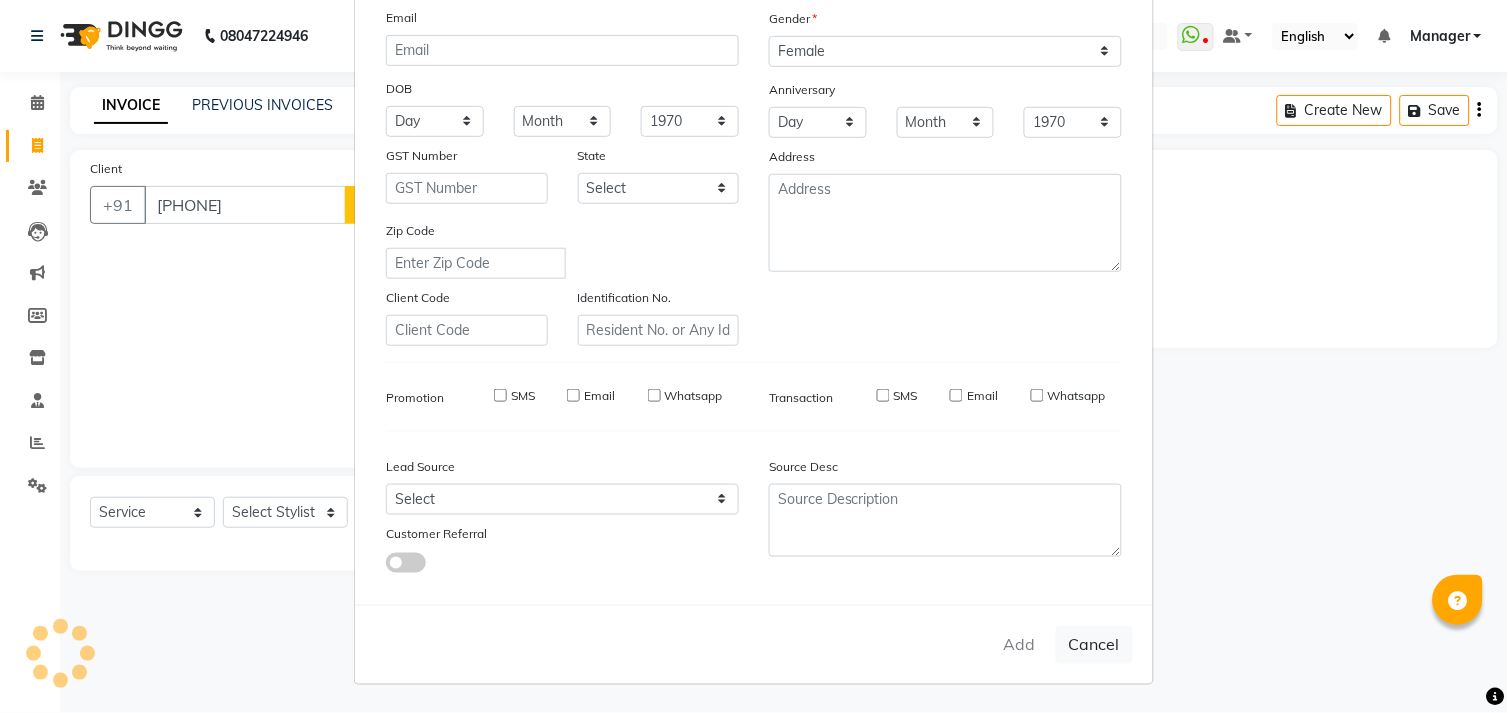 type 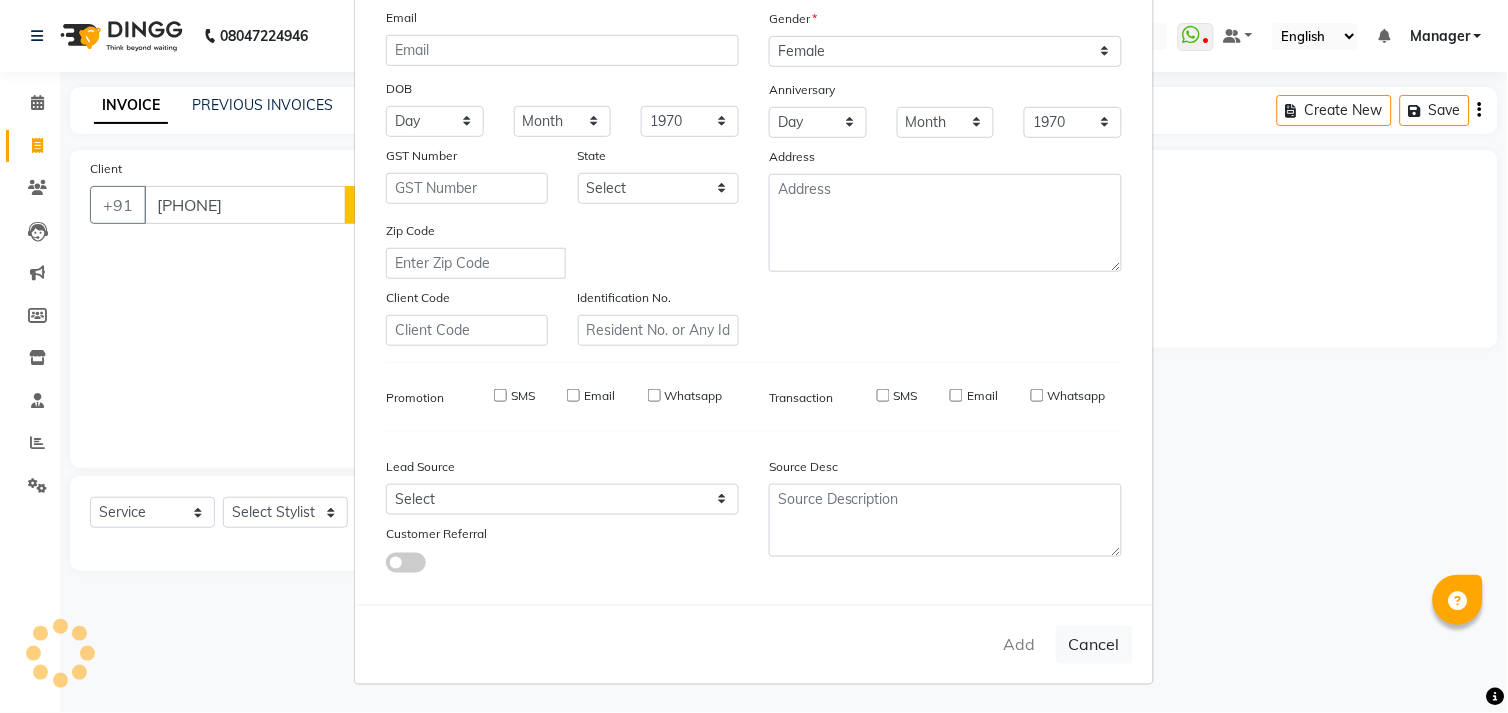 select 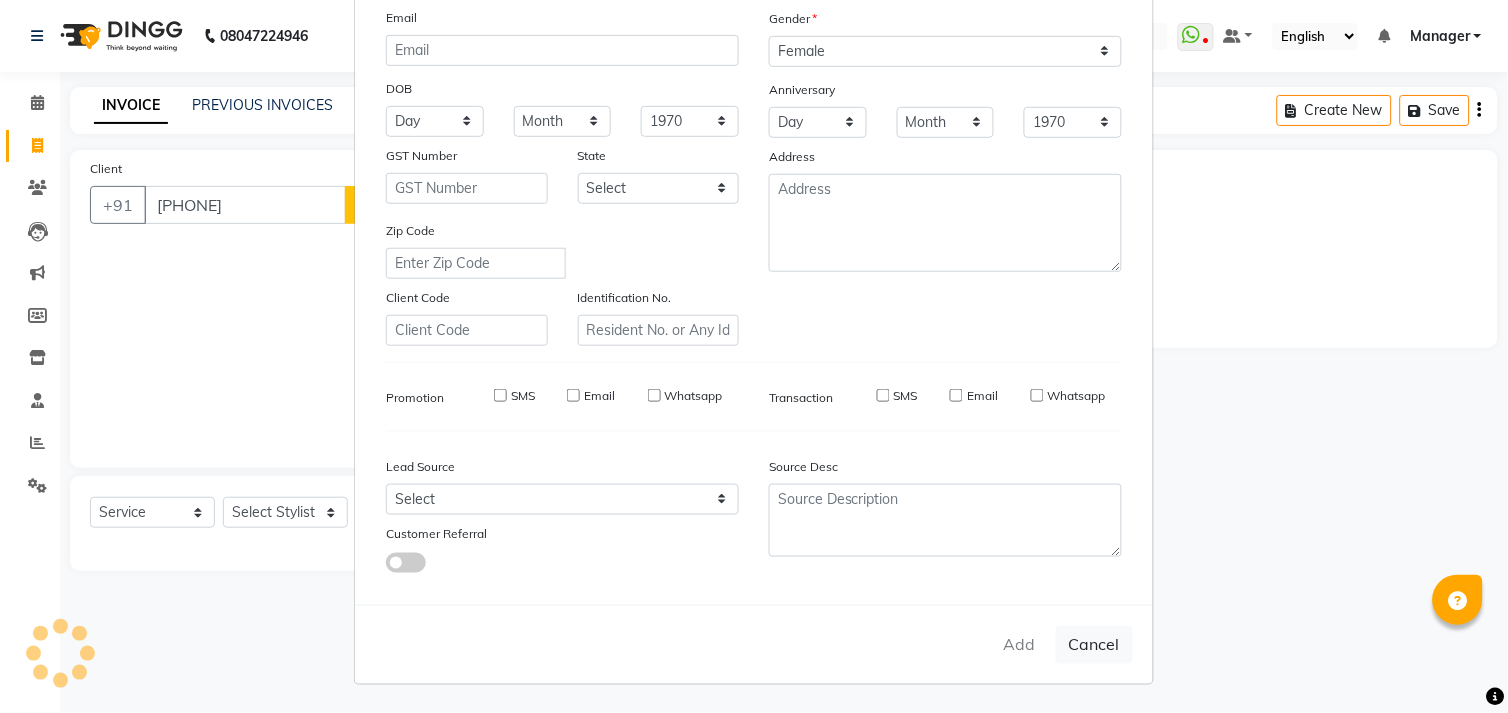 select 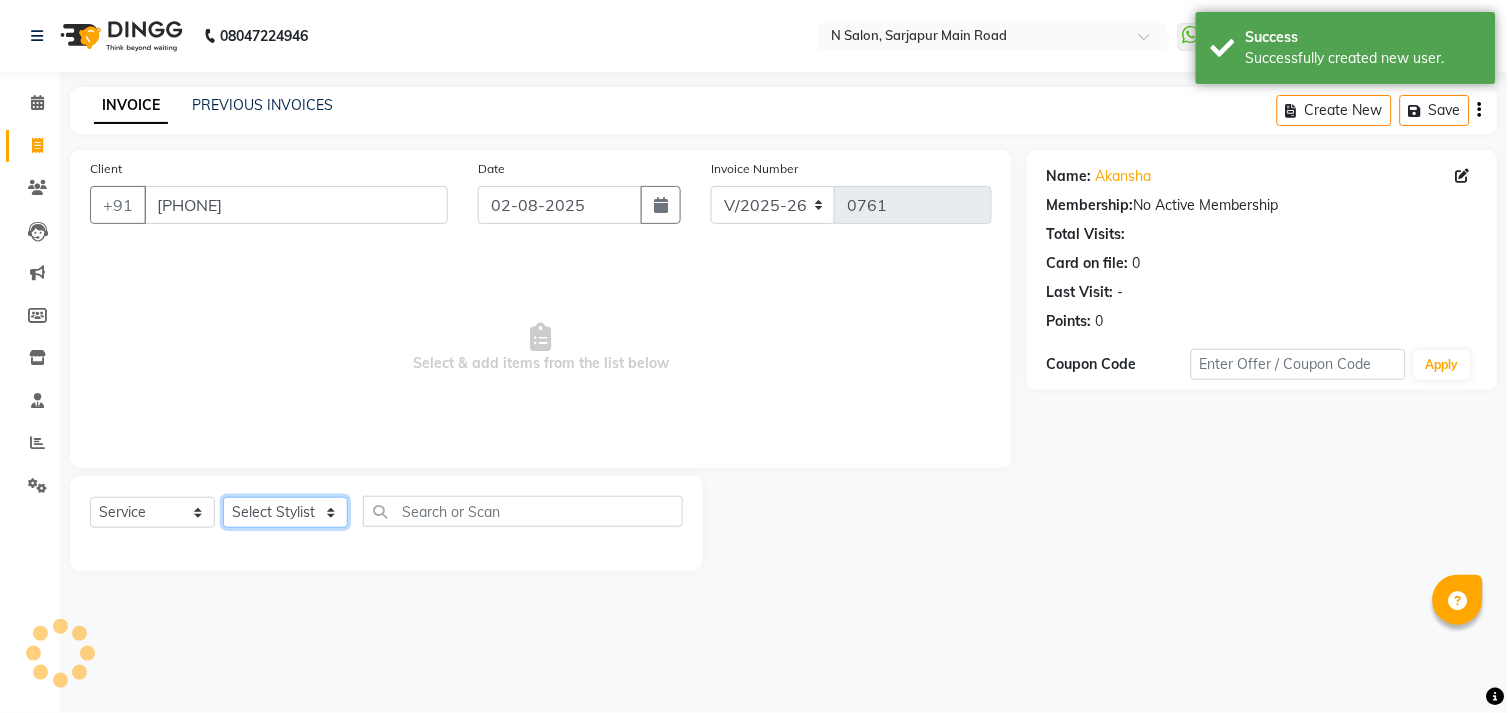 click on "Select Stylist Amgha Arish CHANDU DIPEN kajal kupu  Manager megha Mukul Aggarwal NIRJALA Owner Pankaj Rahul Sir shradha" 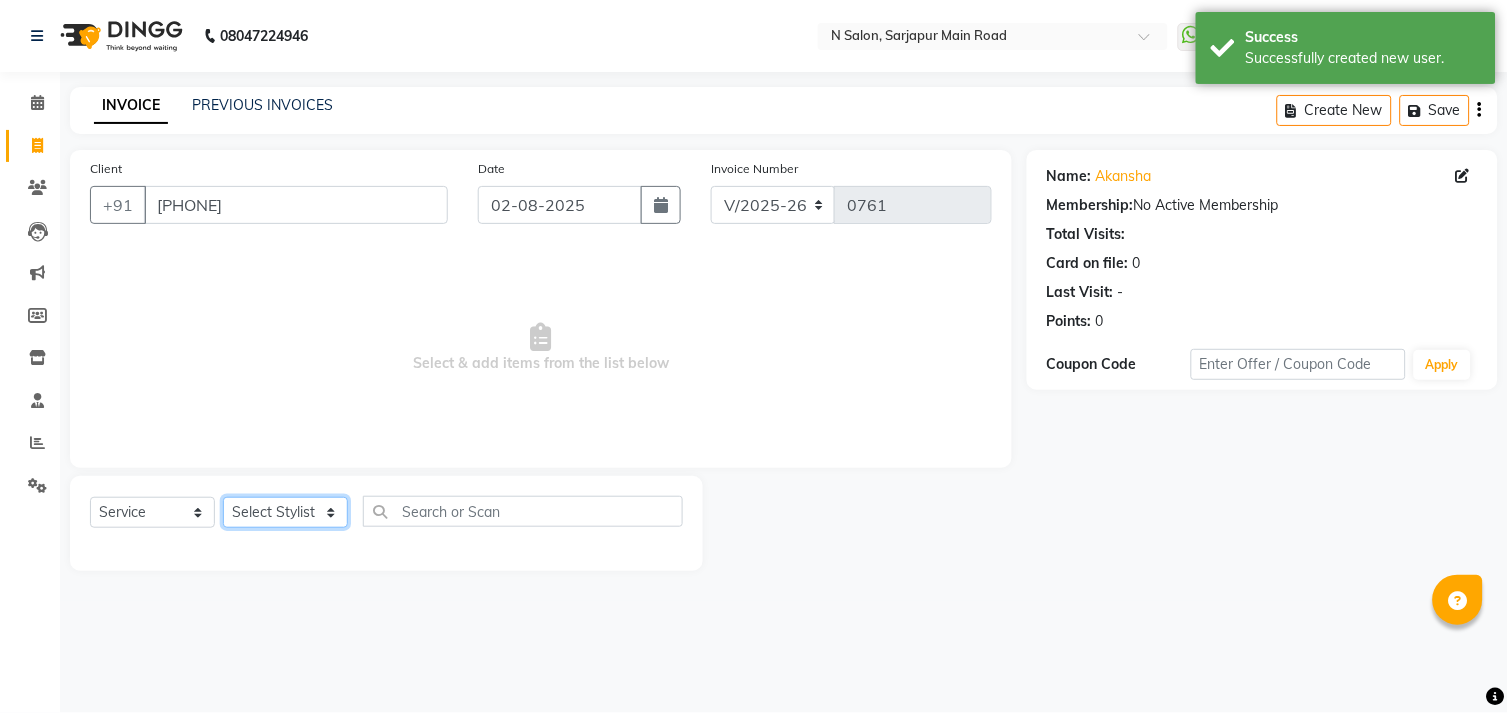 select on "79049" 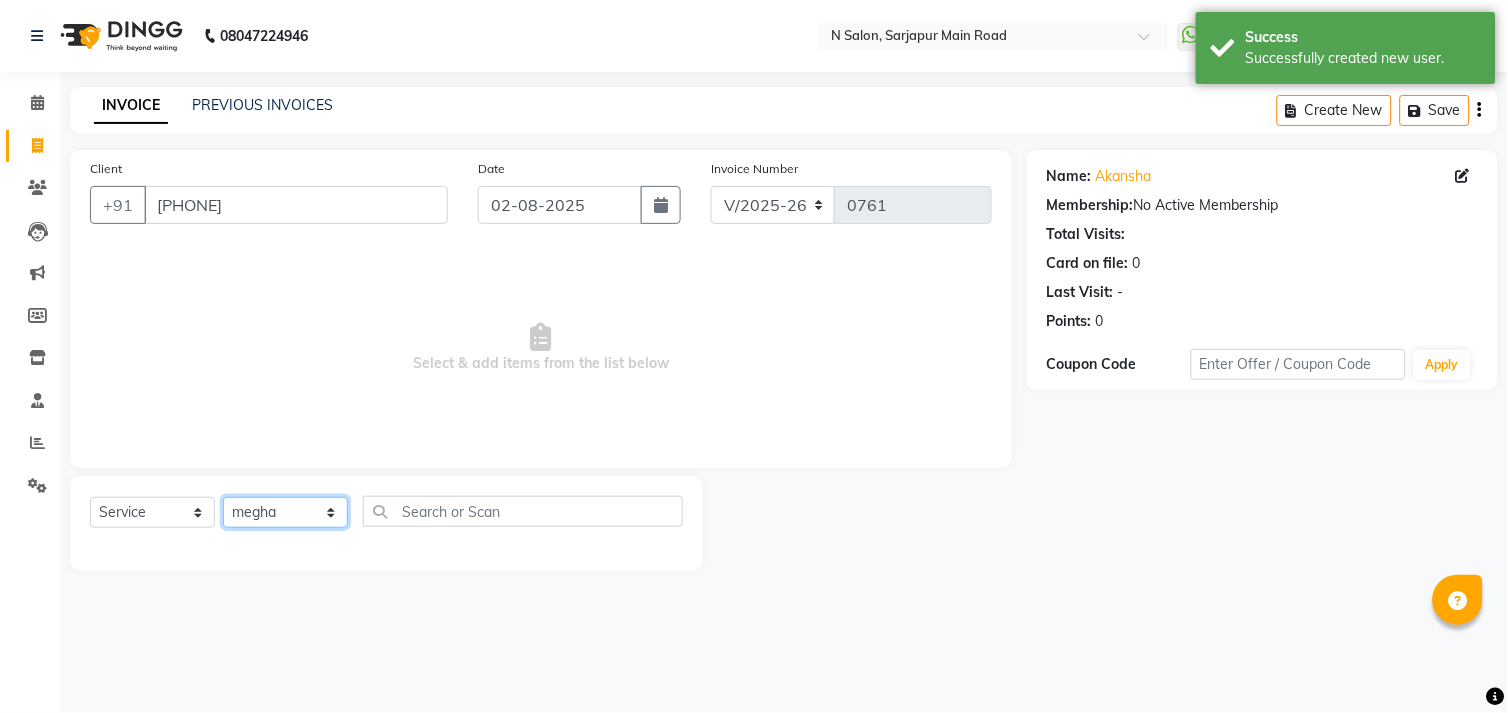 click on "Select Stylist Amgha Arish CHANDU DIPEN kajal kupu  Manager megha Mukul Aggarwal NIRJALA Owner Pankaj Rahul Sir shradha" 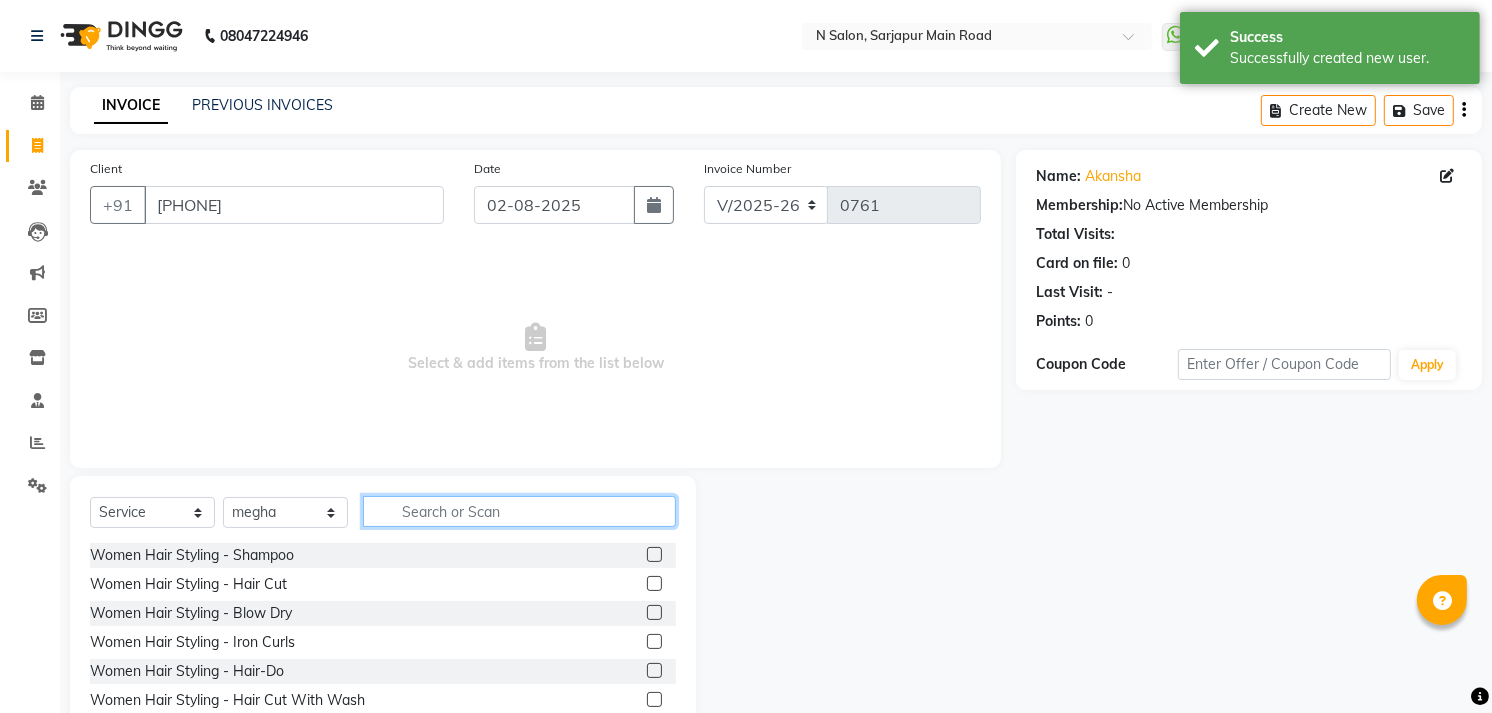 click 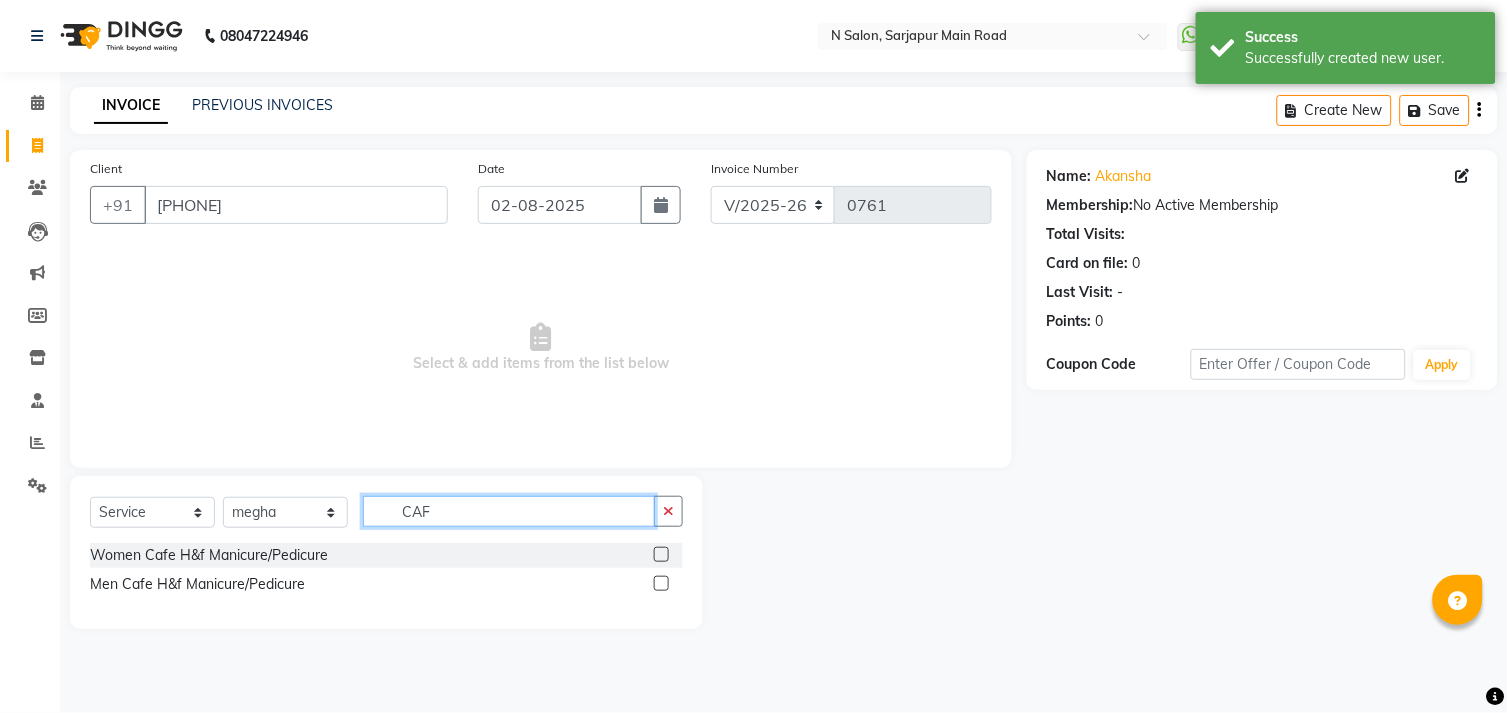 type on "CAF" 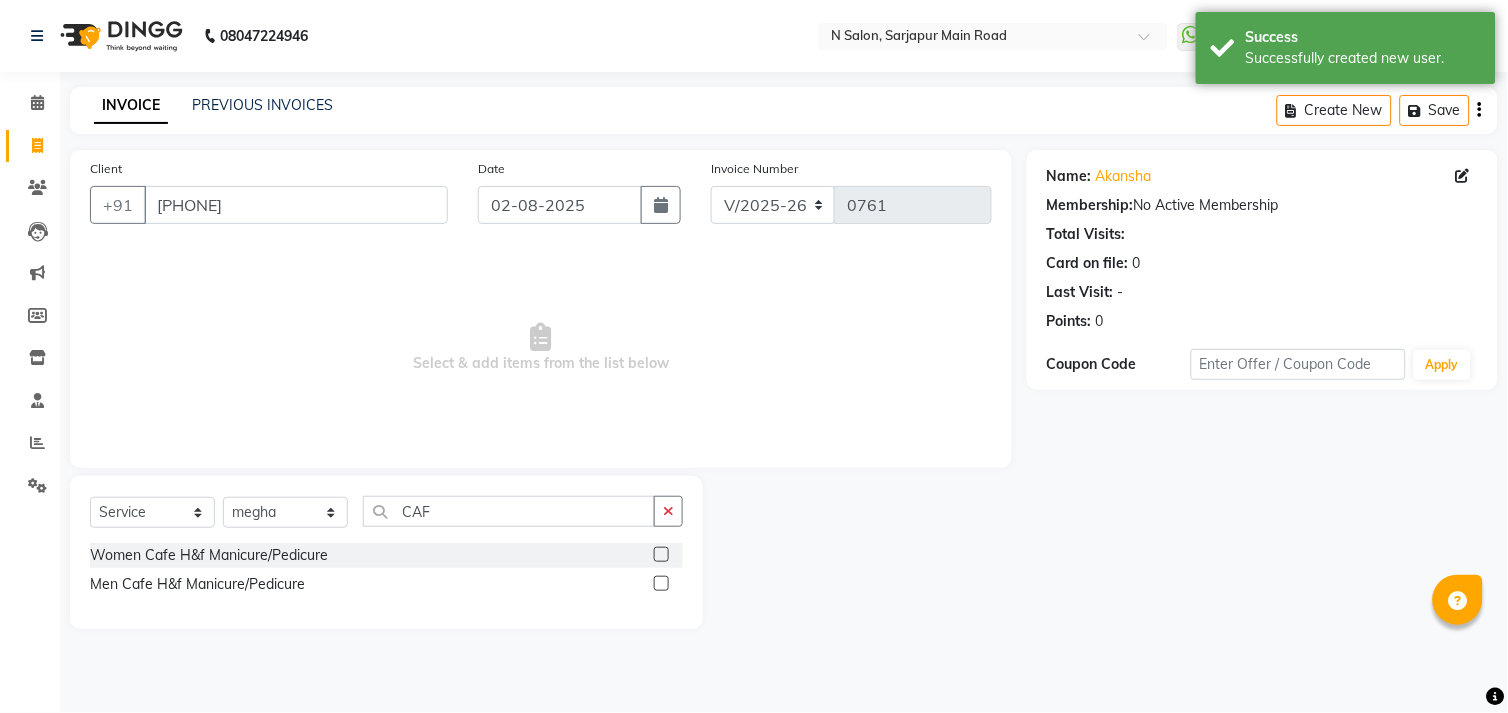 click 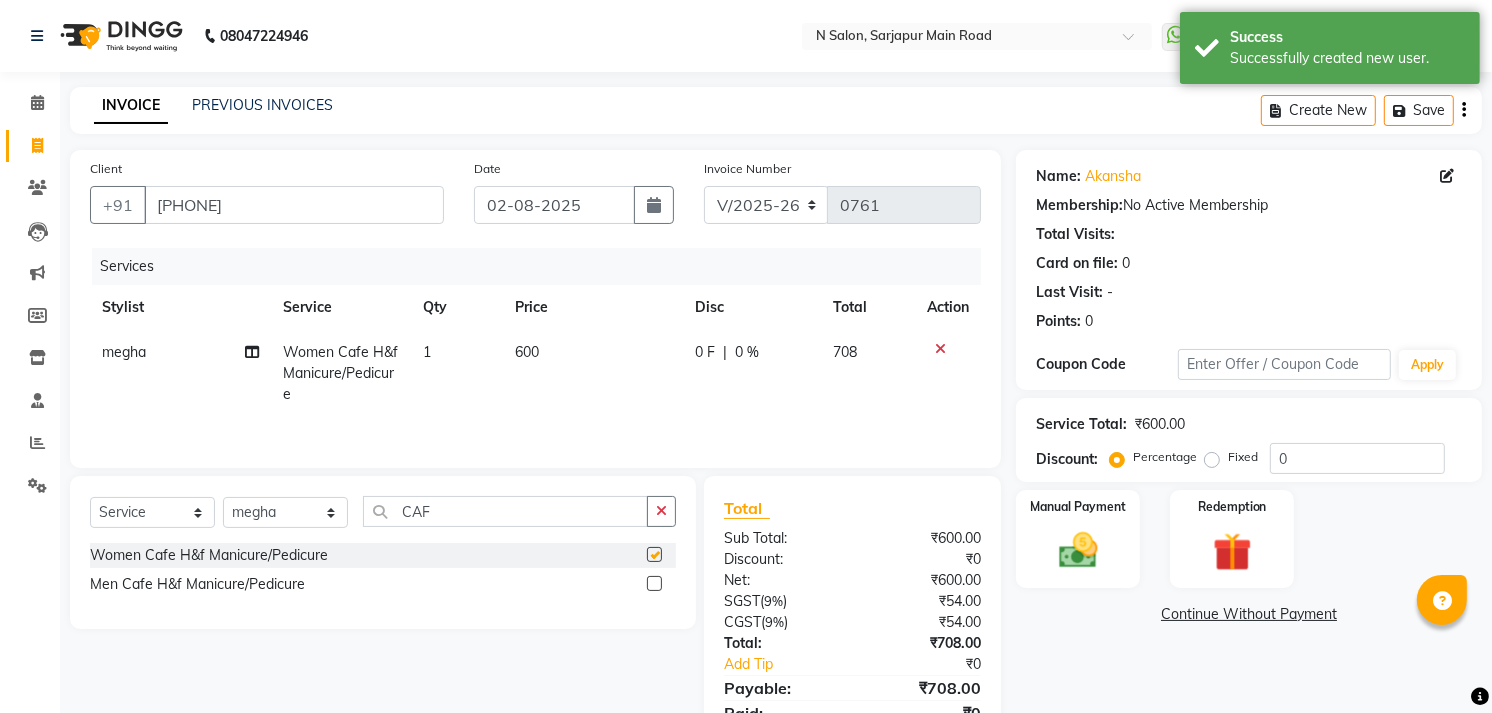 checkbox on "false" 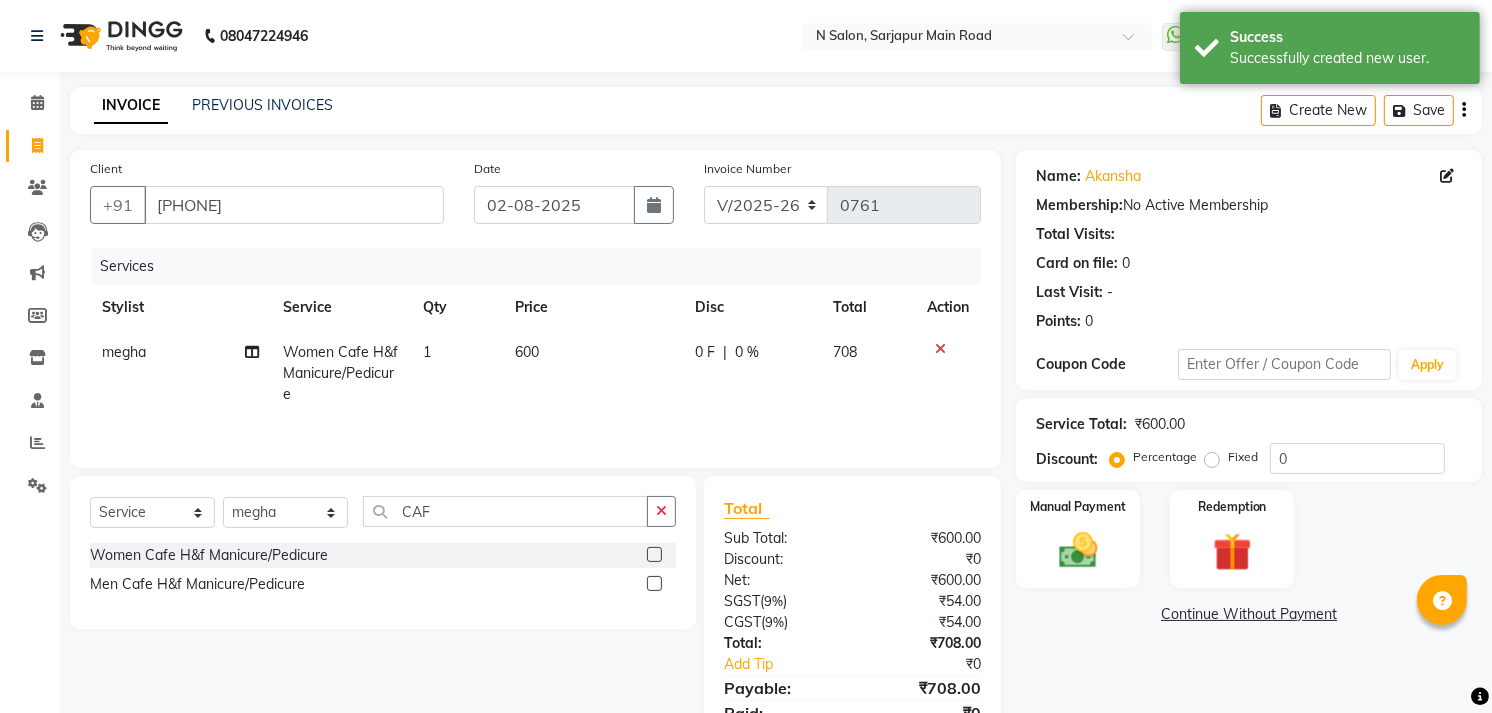 click on "1" 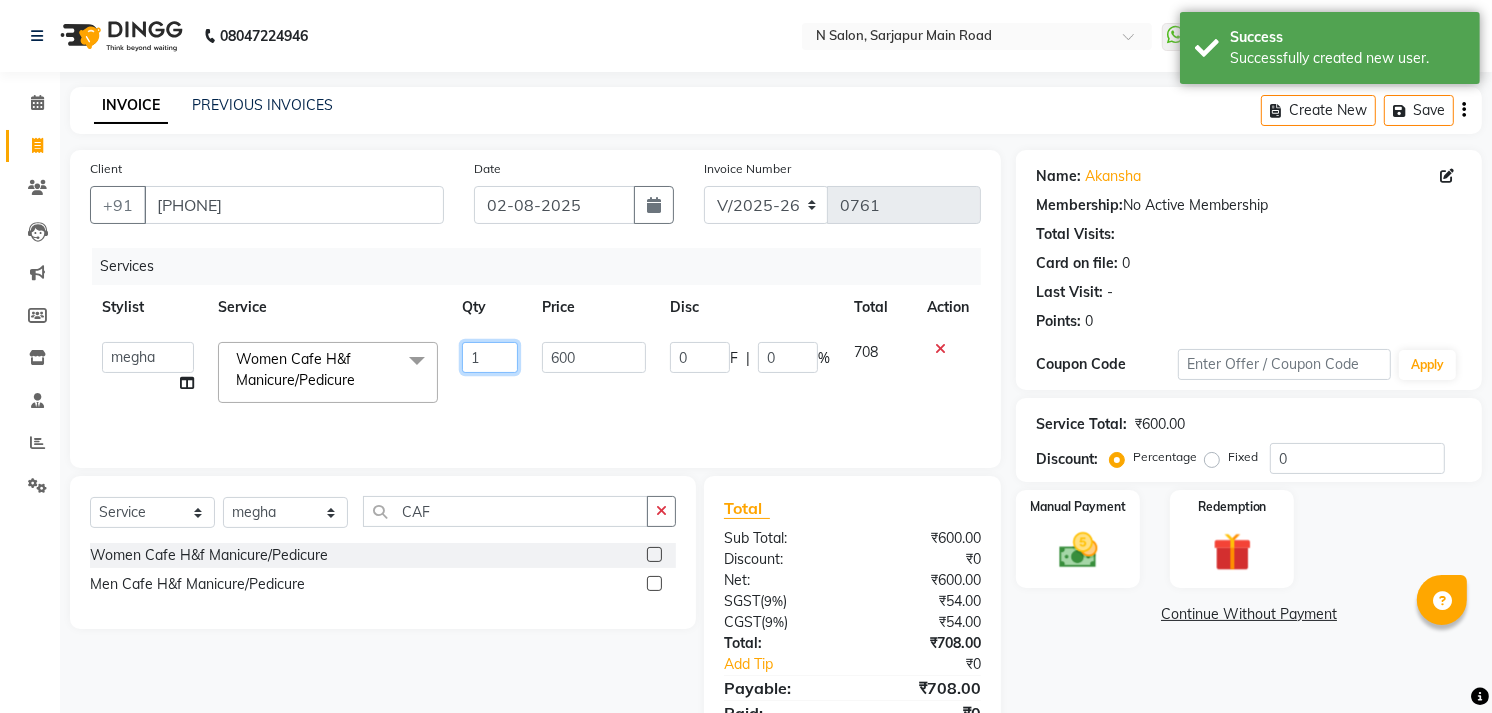 click on "1" 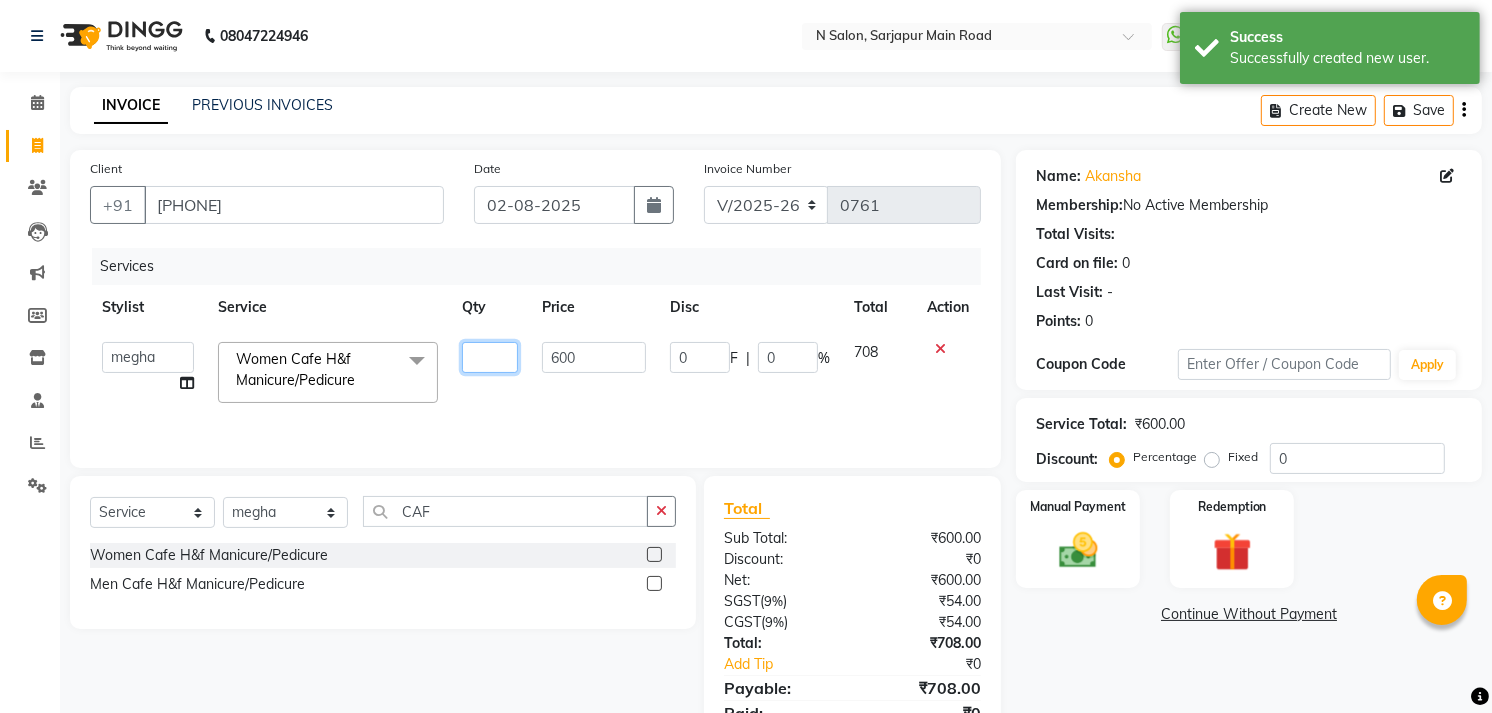 type on "2" 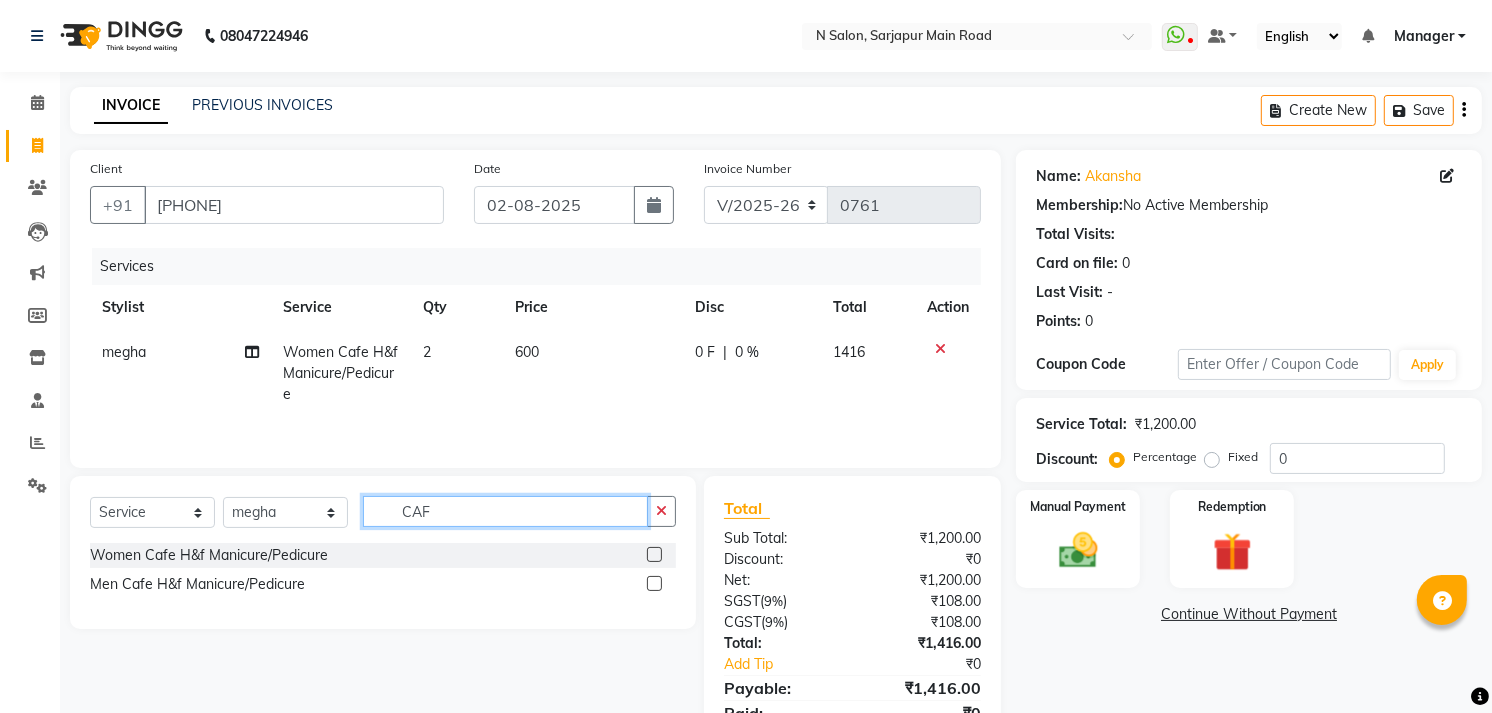 click on "CAF" 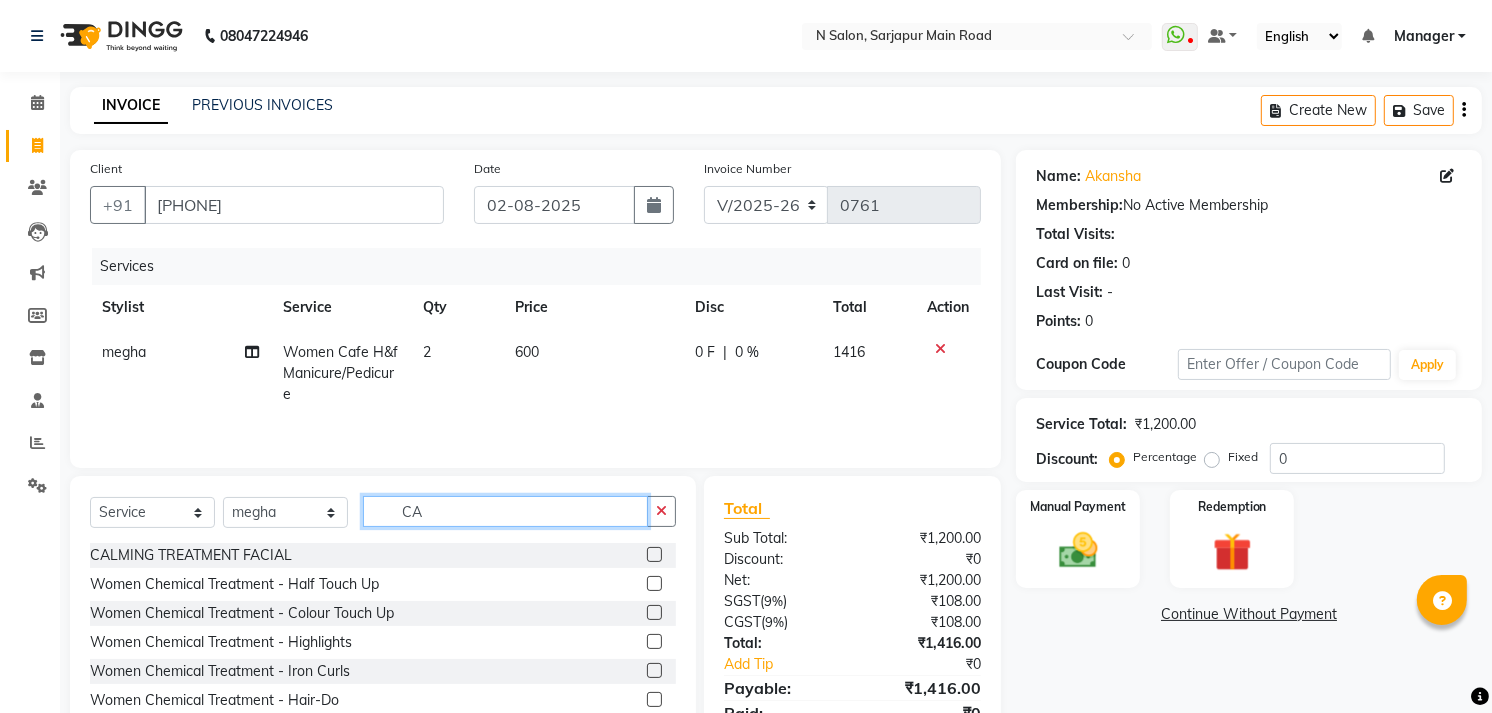 type on "C" 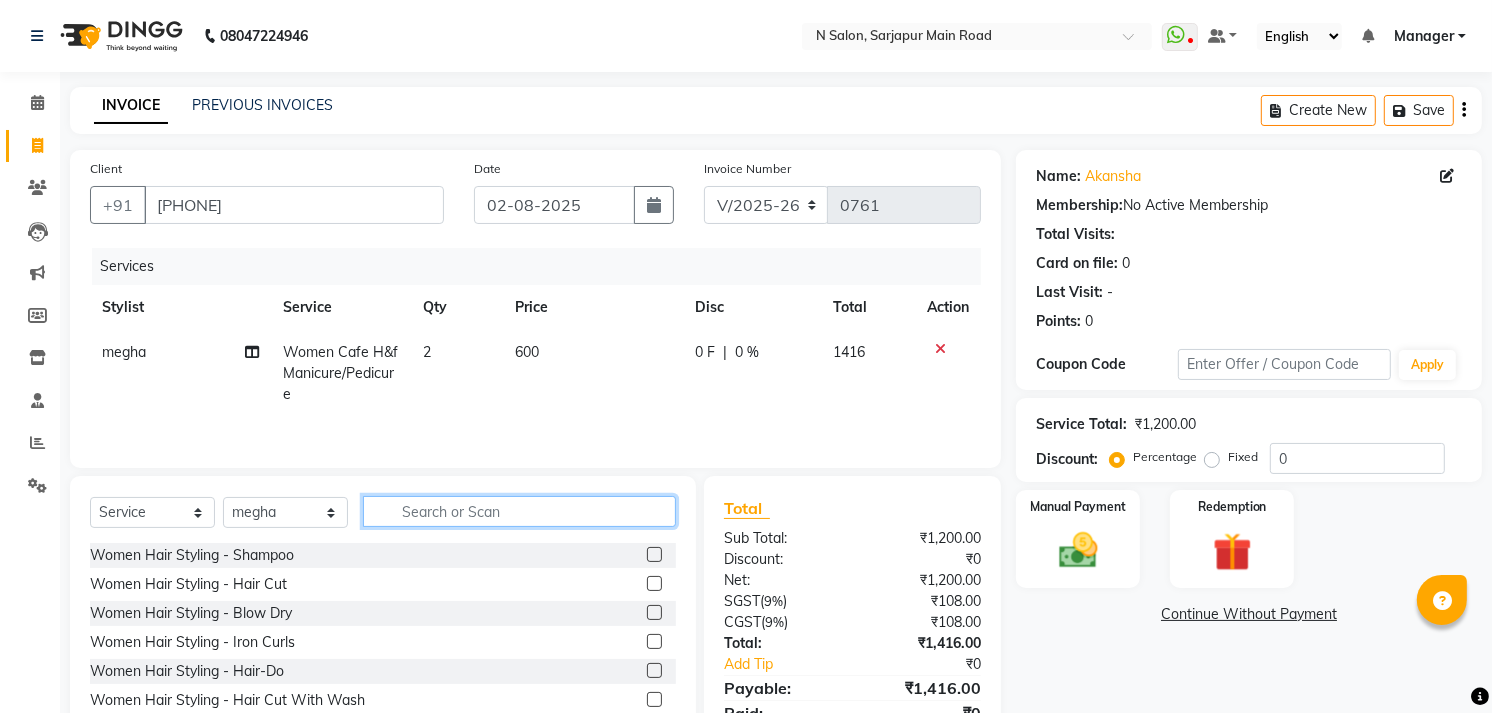 type 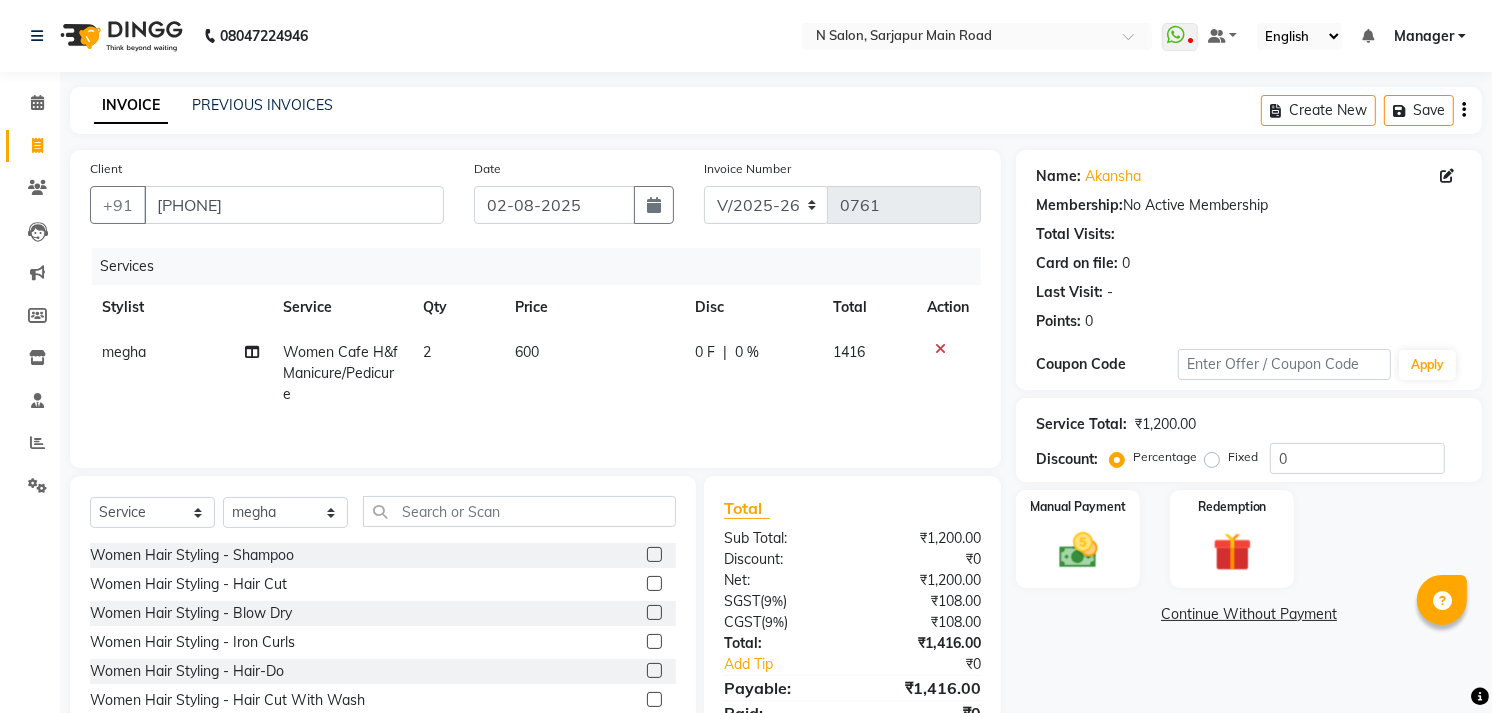 click on "2" 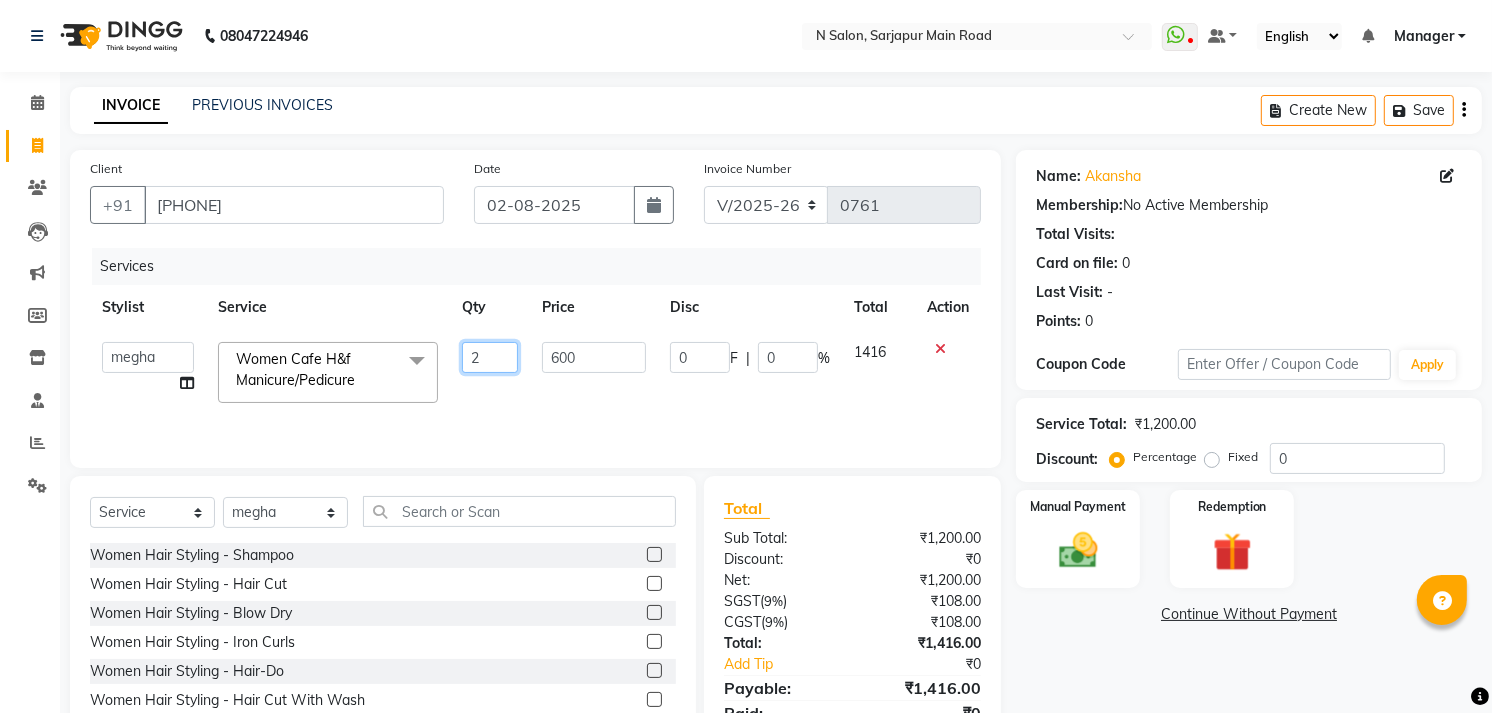 click on "2" 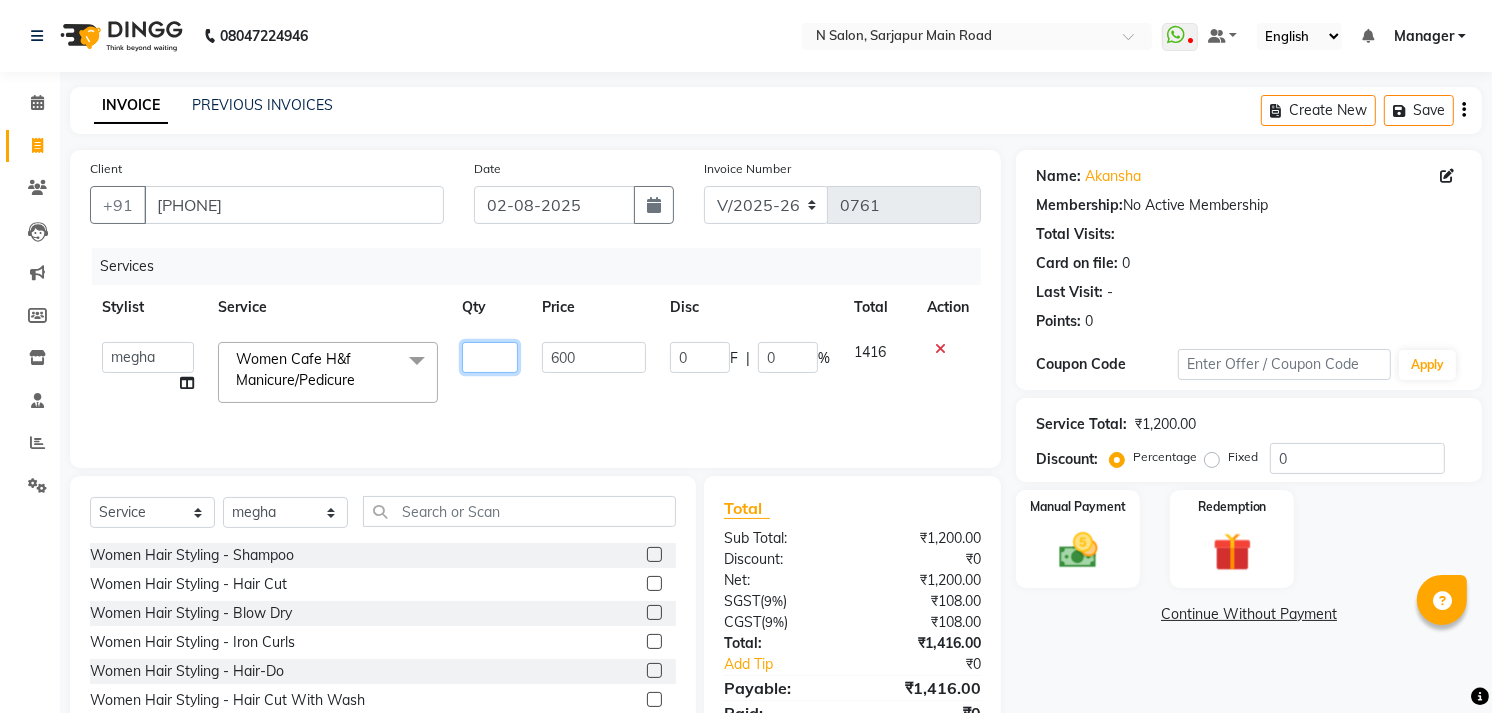 type on "1" 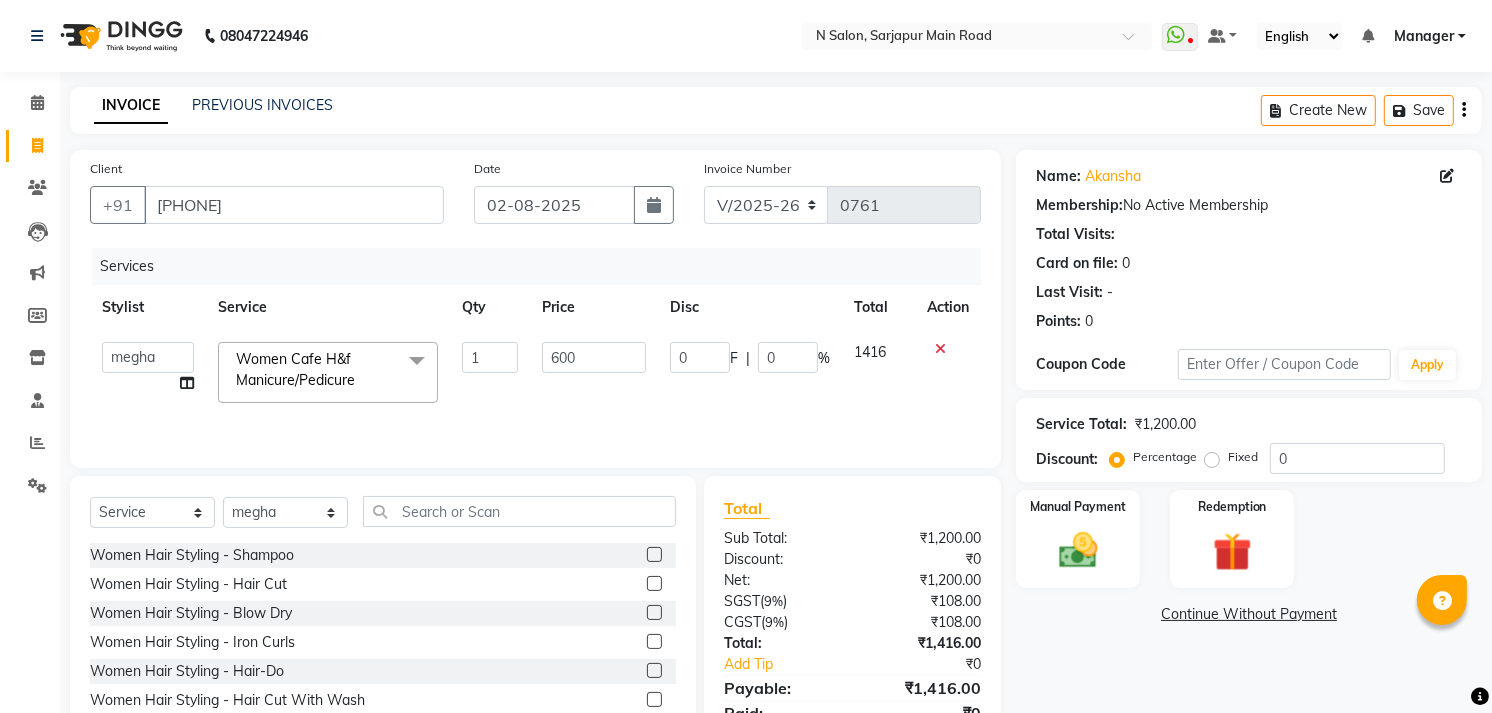 click on "Select Service Product Membership Package Voucher Prepaid Gift Card Select Stylist Amgha Arish [FIRST] [FIRST] kajal kupu Manager megha Mukul Aggarwal NIRJALA Owner Pankaj Rahul Sir shradha Women Hair Styling - Shampoo Women Hair Styling - Hair Cut Women Hair Styling - Blow Dry Women Hair Styling - Iron Curls Women Hair Styling - Hair-Do Women Hair Styling - Hair Cut With Wash MEN HAIR WASH CUT FILE & POLISH Olaplex Stand Alone 3 Tenx Signature Ritual 3 Tenx Spa Reflexology GEL POLISH GEL POLISH REMOVAL Botox Treatment Men global color ammonia free Beard Men haircut MATTIFYING TREATMENT FACIAL AGE CONTROL TREATMENT FACIAL HYDRA TREATMENT FACIAL RADIANCE TREATMENT FACIAL CALMING TREATMENT FACIAL AVL Luxury pedi Bikini Line Root Touch up Amonia free Trial service COLLAGEN HAIR SPA SIGANATURE PROTEIN HAIR SPA DANDRUFF HAIR SPA Global hair color Hair Wash And Dry Log Hair Agelock Expert EGF Agelock Brightening Agelock Lightening Agelock Hydroxy Anti Ageing Kids Boy" 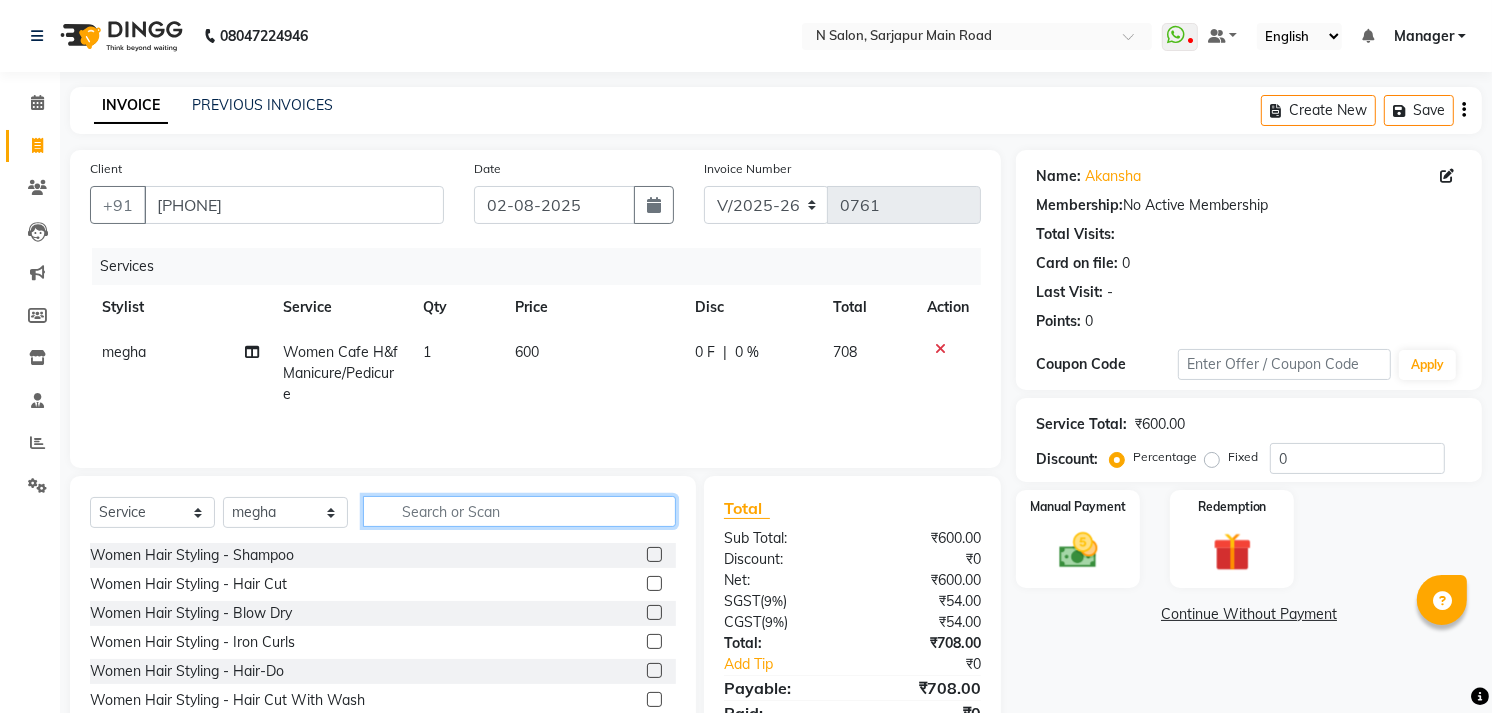 click 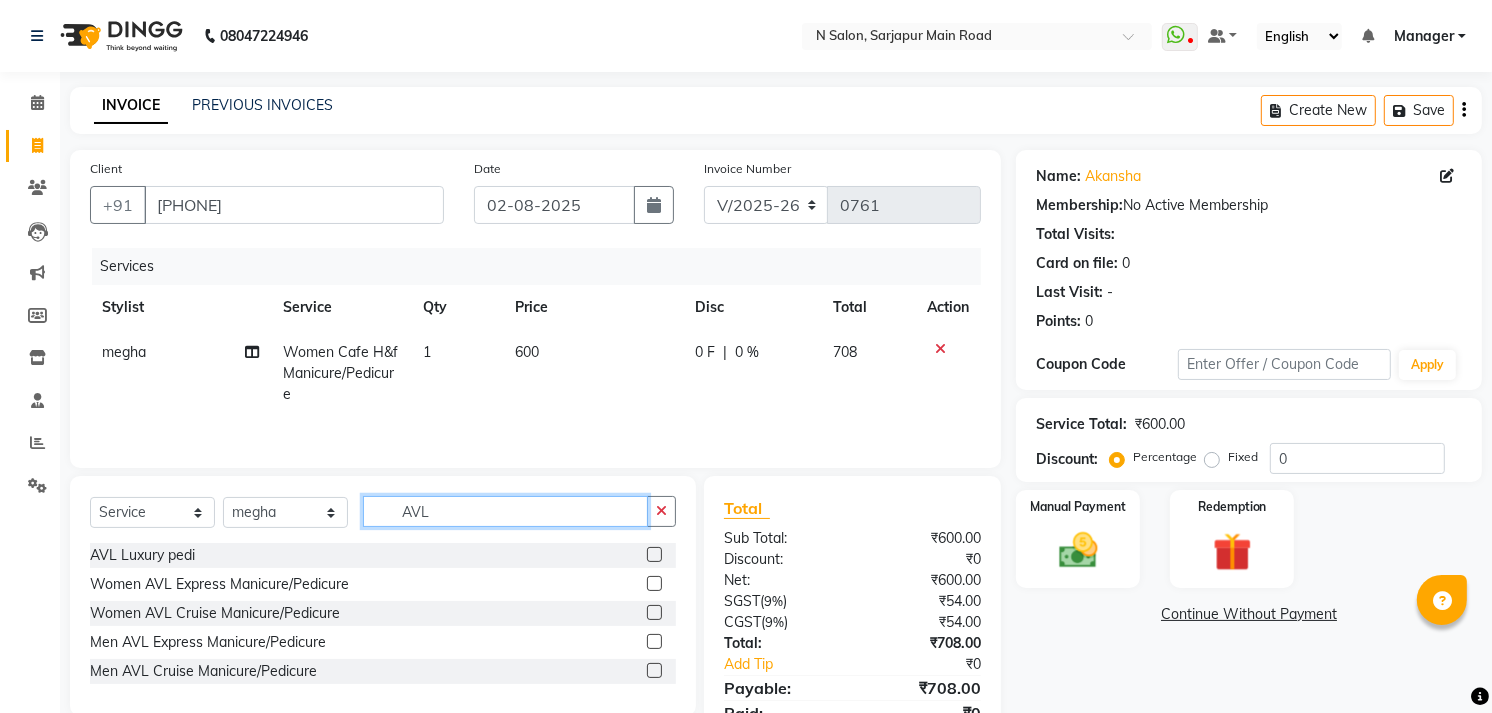 type on "AVL" 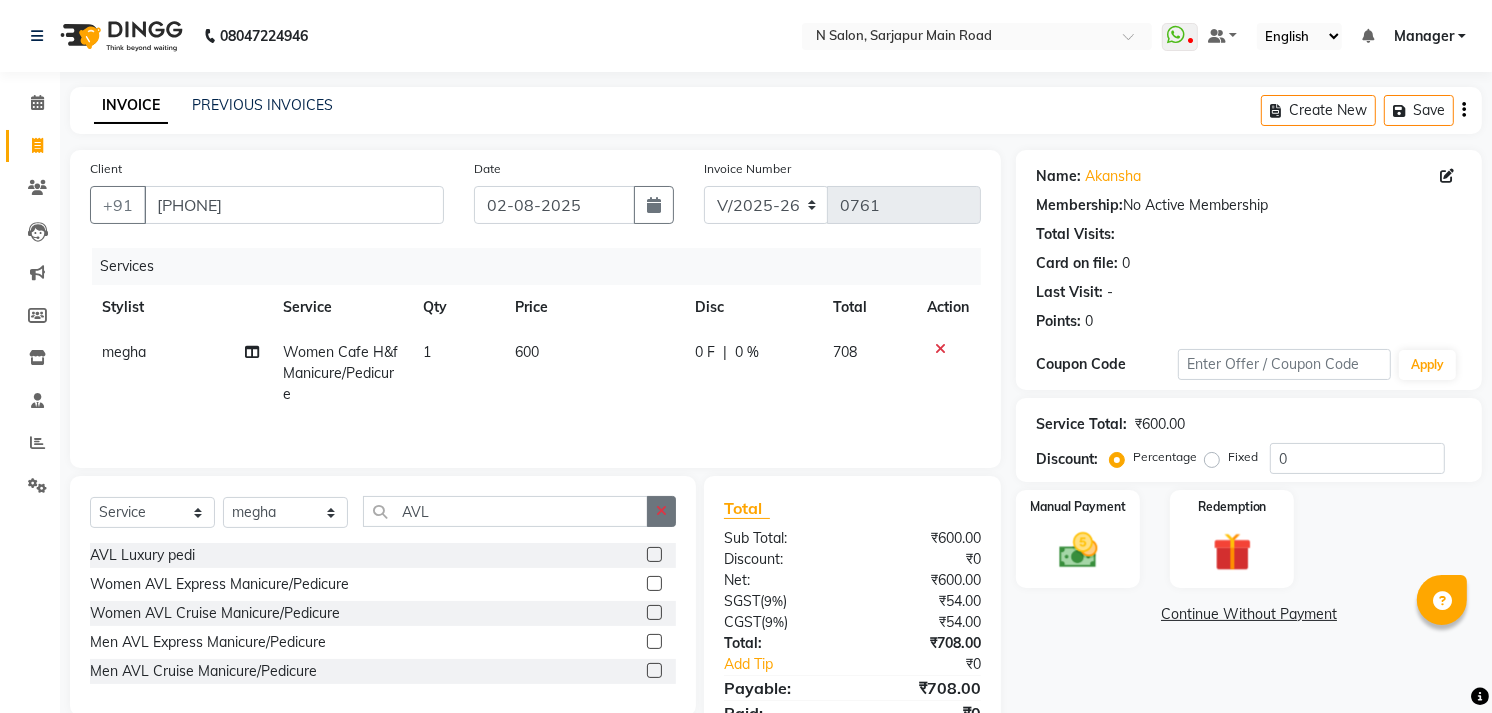 click 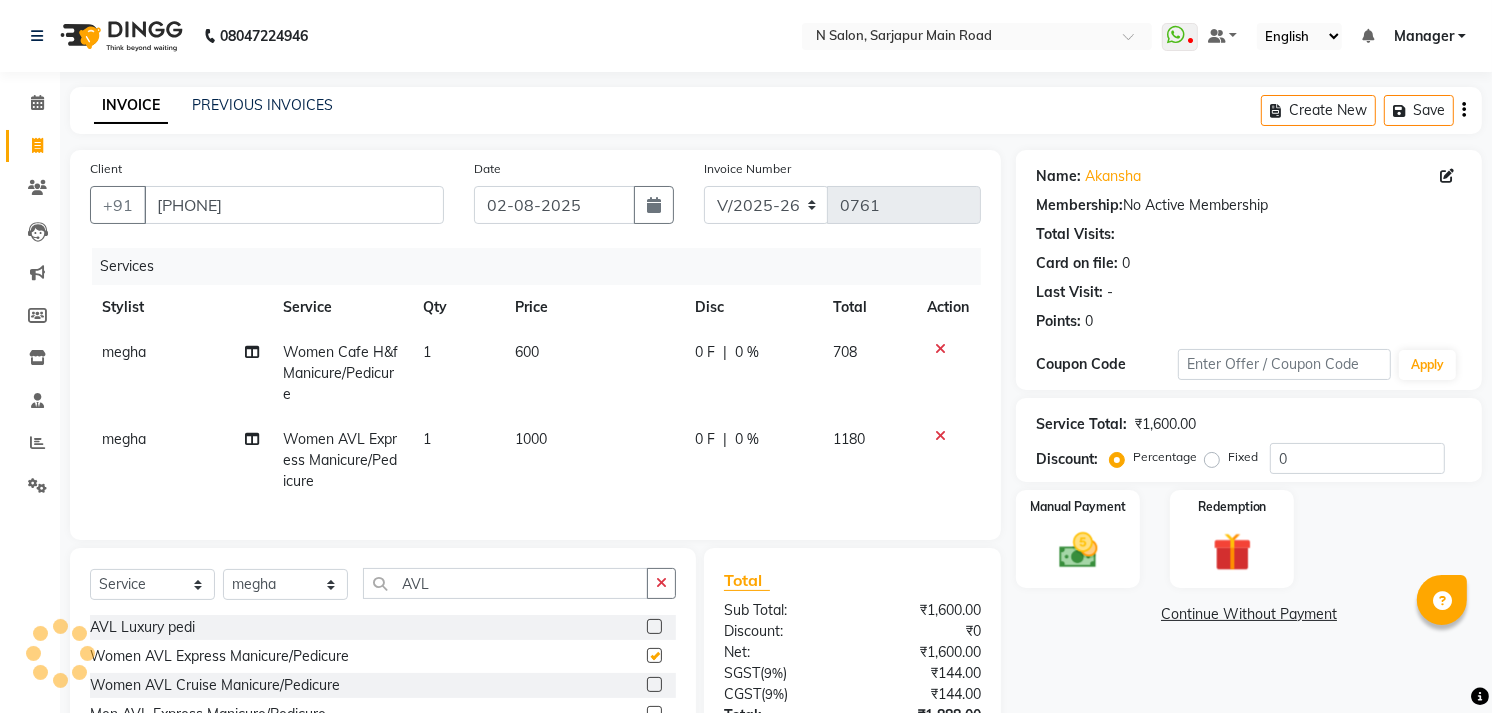 checkbox on "false" 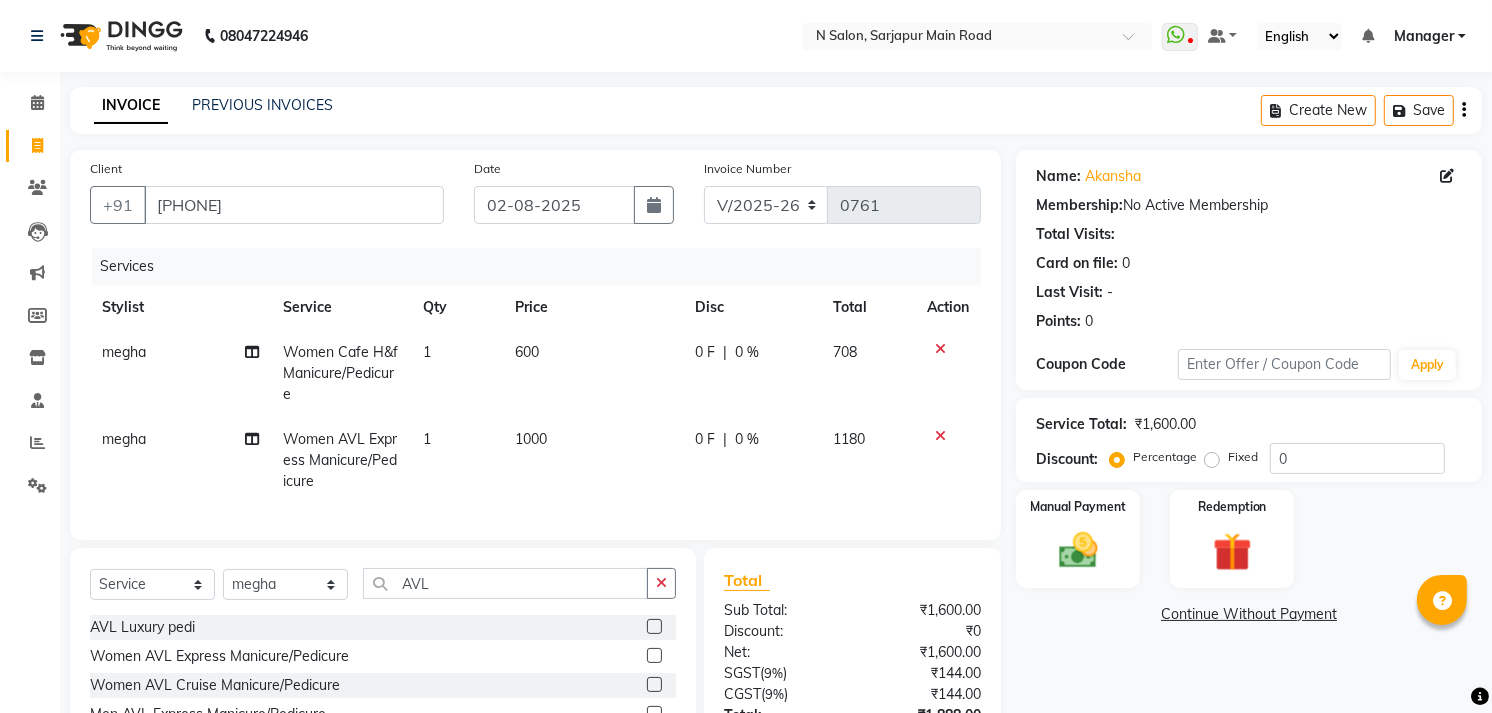 scroll, scrollTop: 175, scrollLeft: 0, axis: vertical 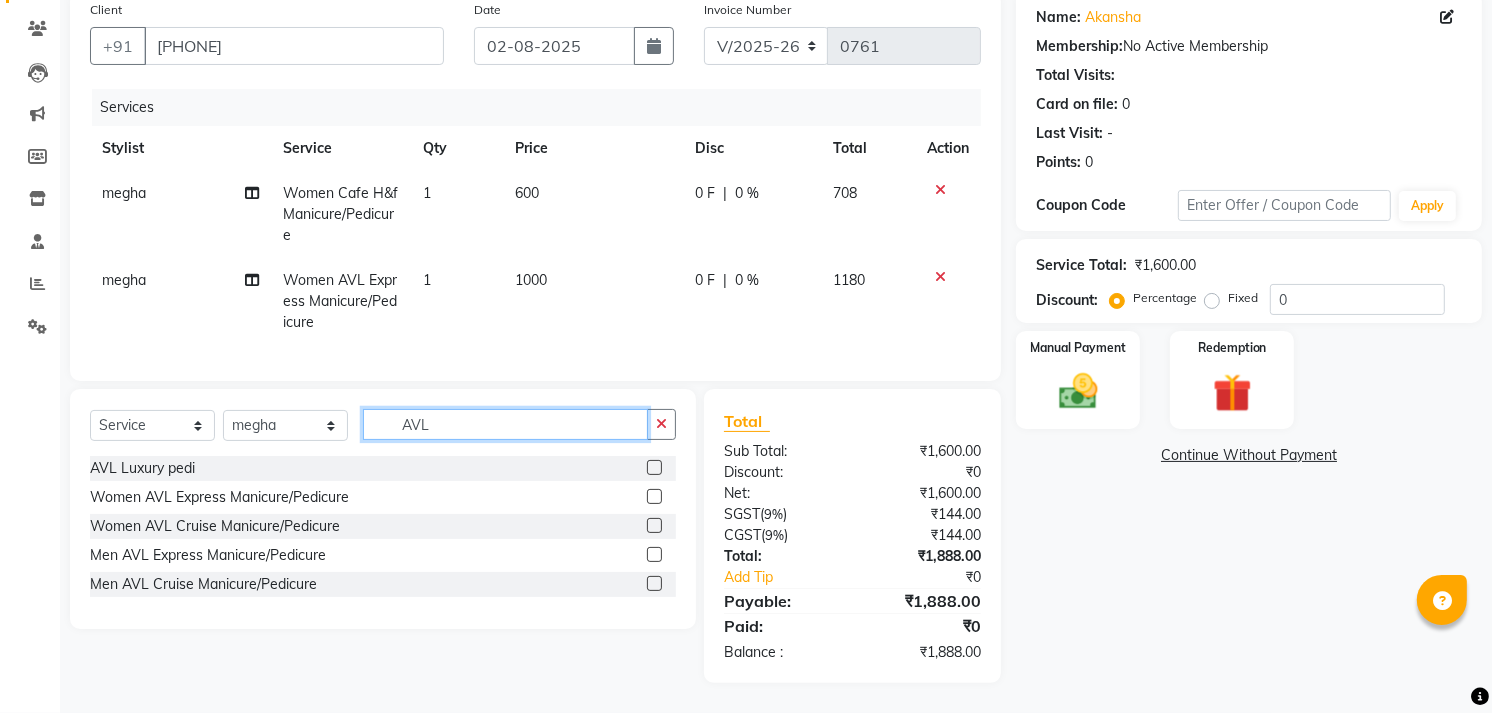 click on "AVL" 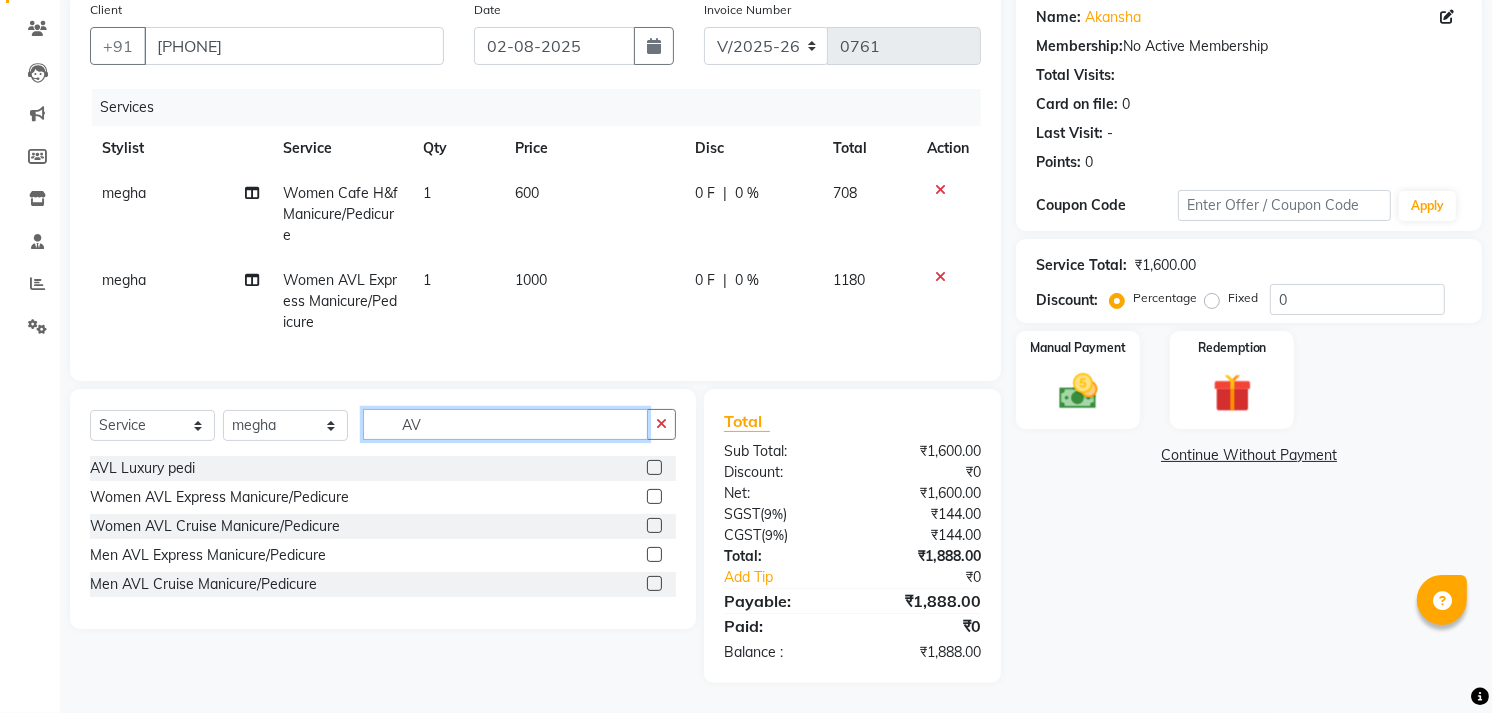 type on "A" 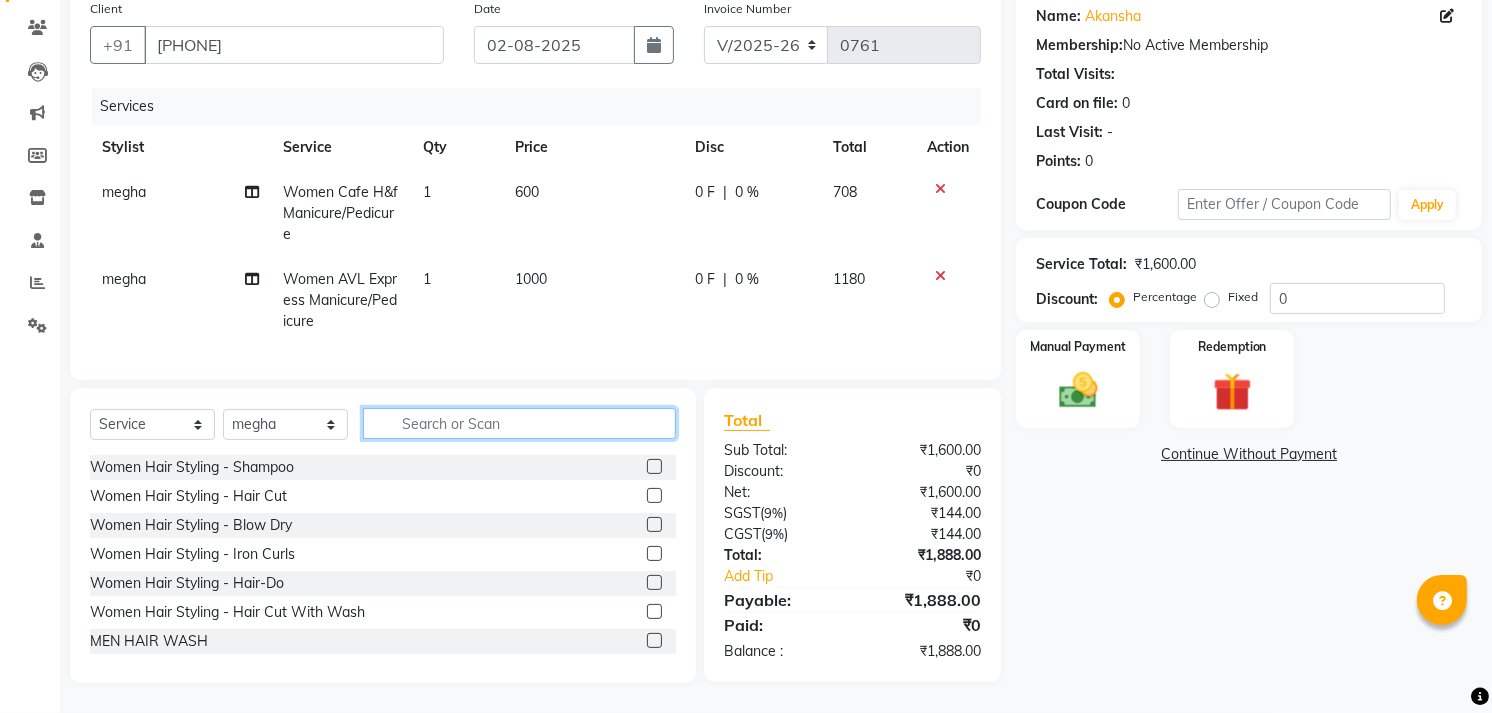 type on "2" 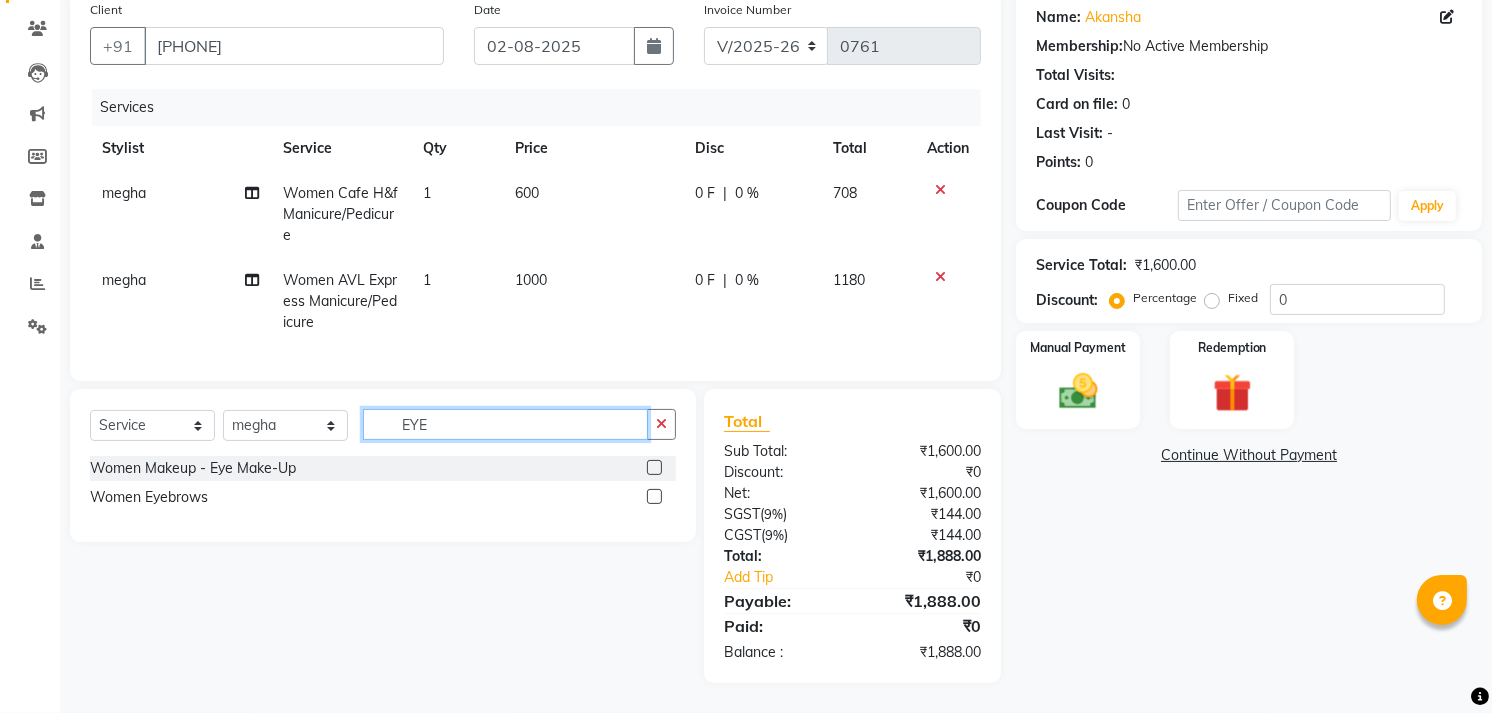 type on "EYE" 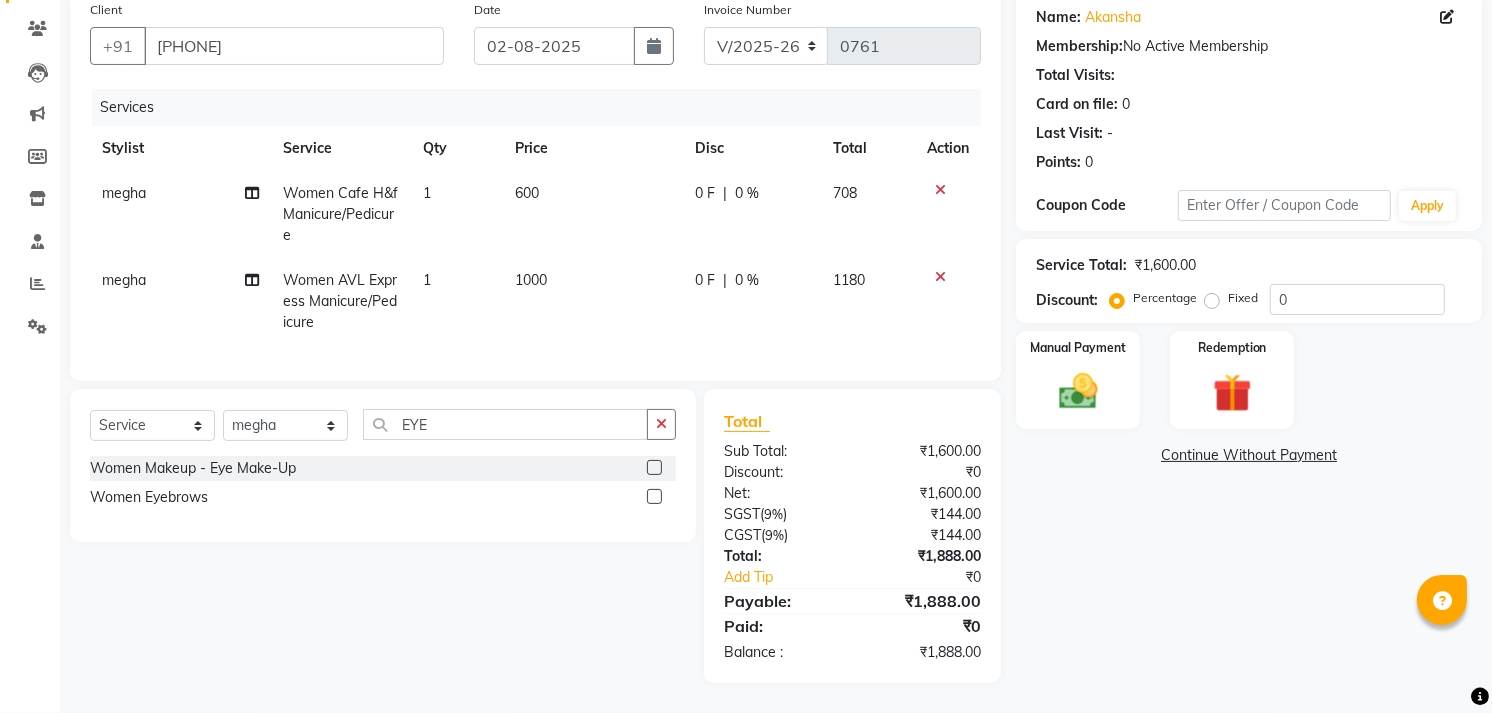 click 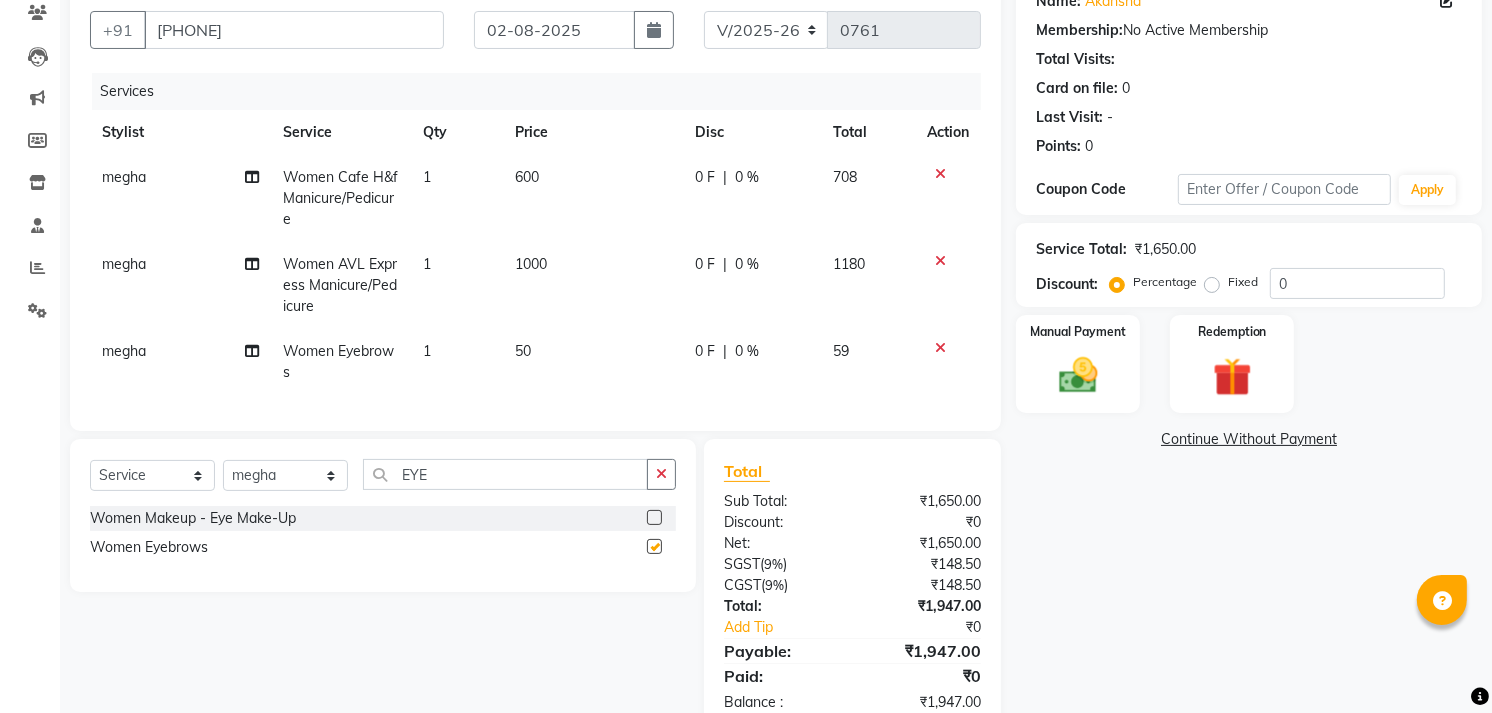 checkbox on "false" 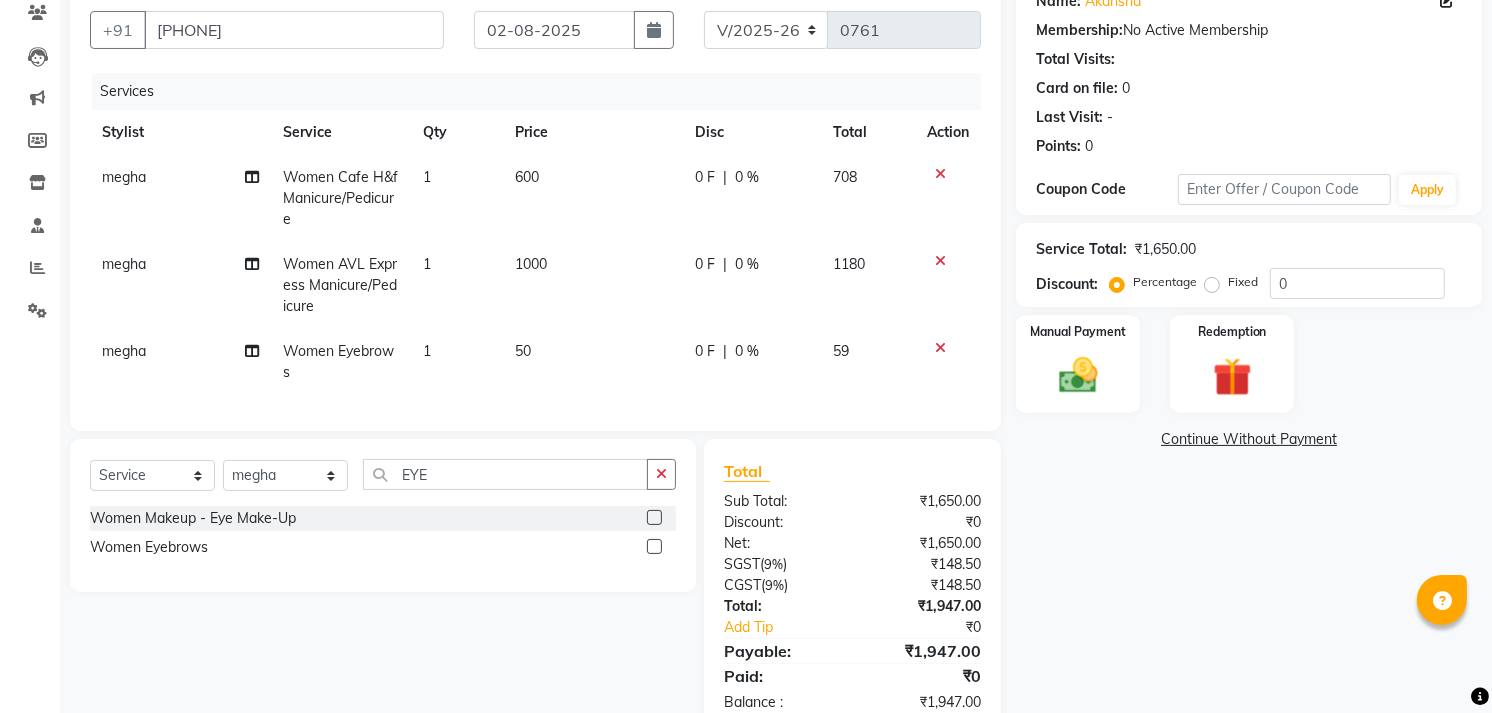 click on "50" 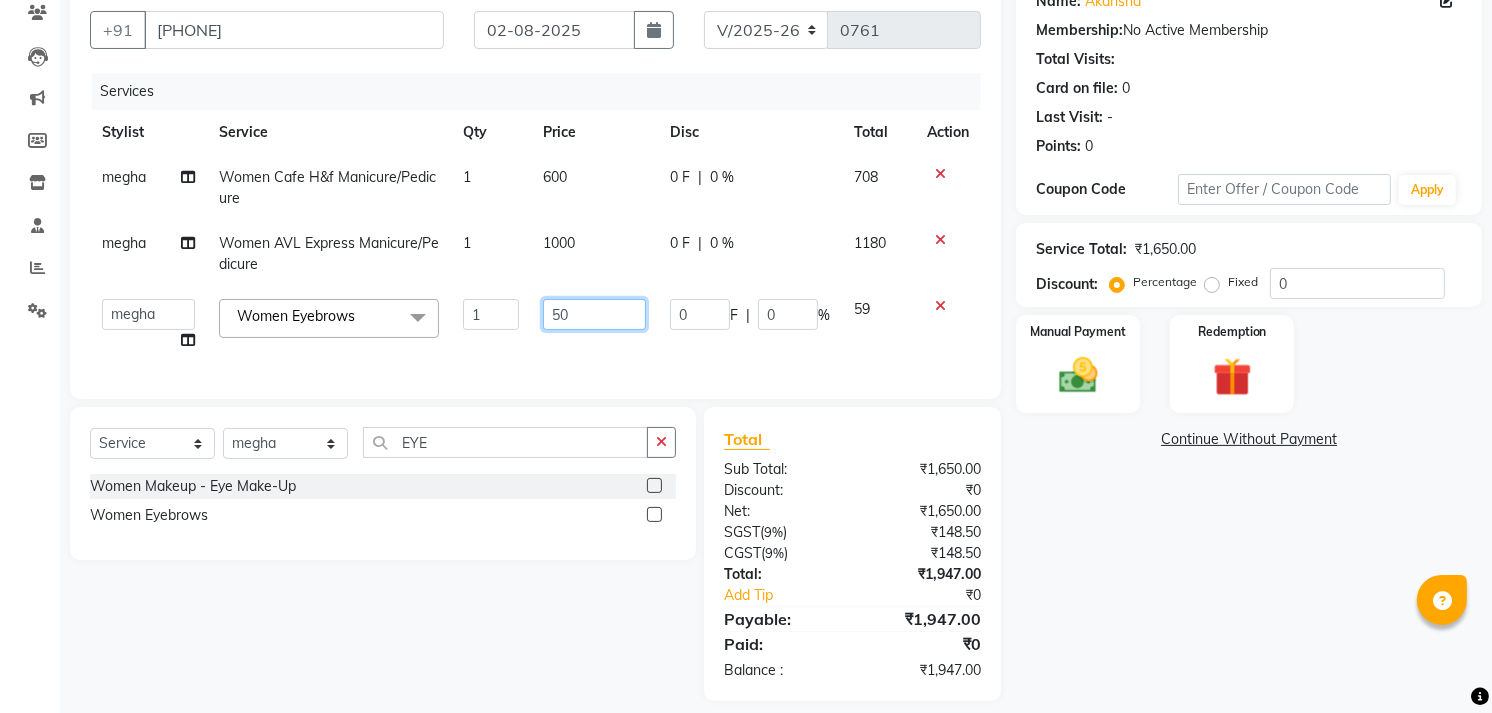 click on "50" 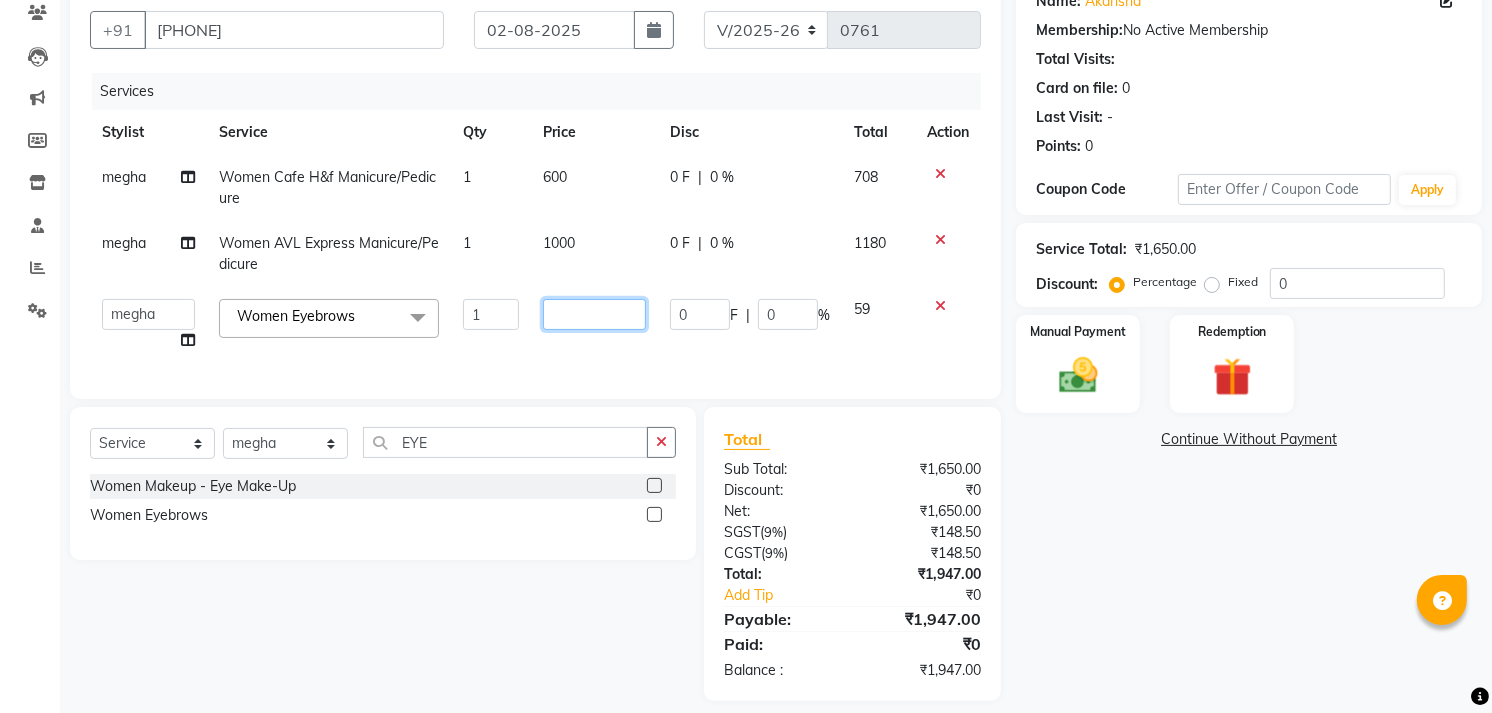 type on "2" 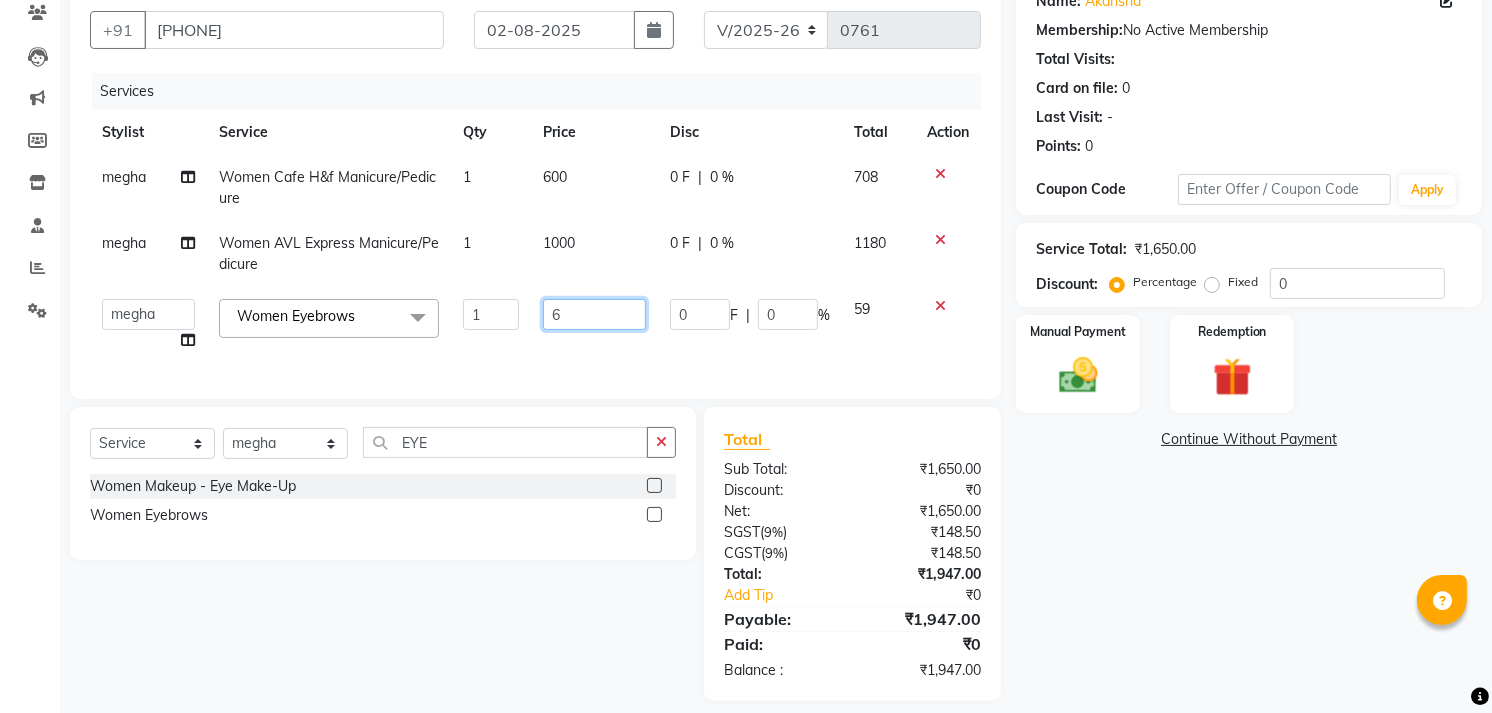type on "60" 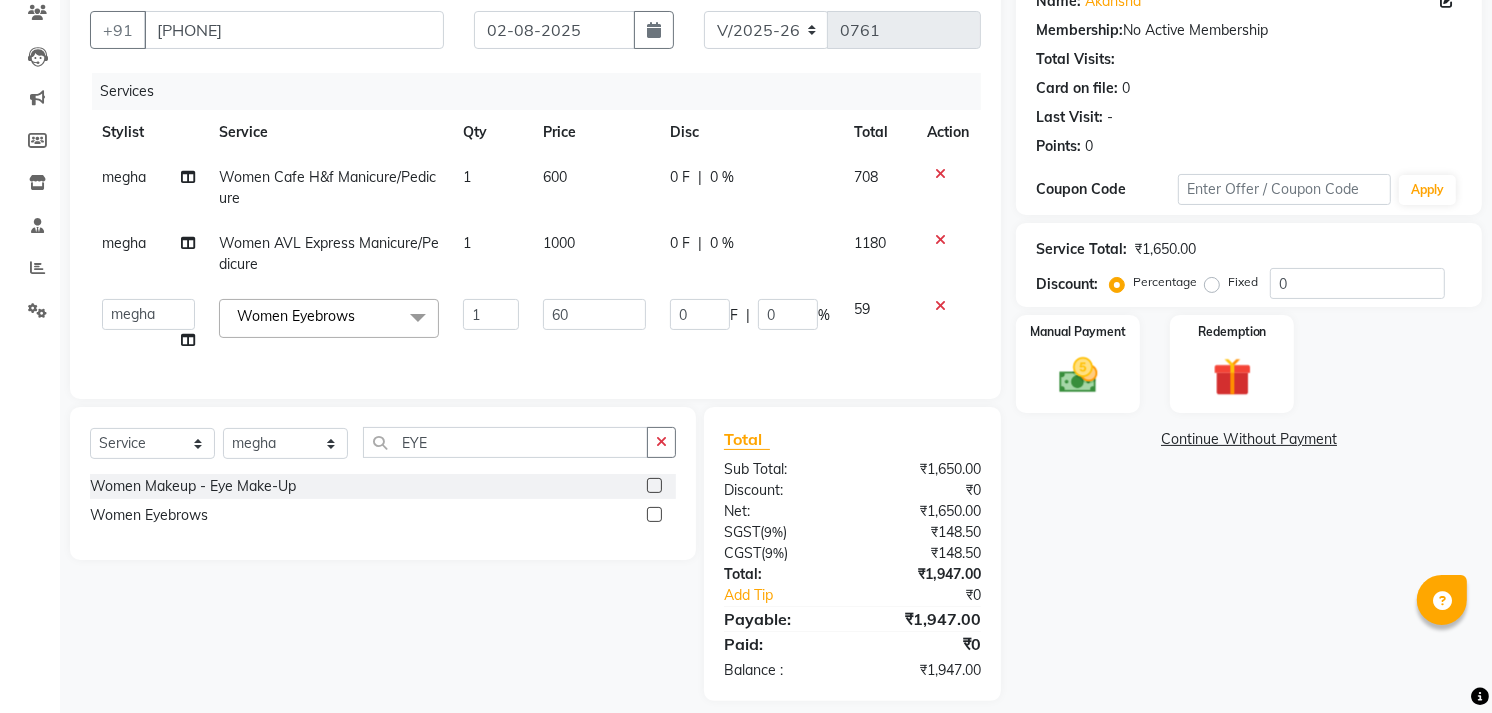 click on "Name: [FIRST] Membership: No Active Membership Total Visits: Card on file: 0 Last Visit: - Points: 0 Coupon Code Apply Service Total: ₹1,650.00 Discount: Percentage Fixed 0 Manual Payment Redemption Continue Without Payment" 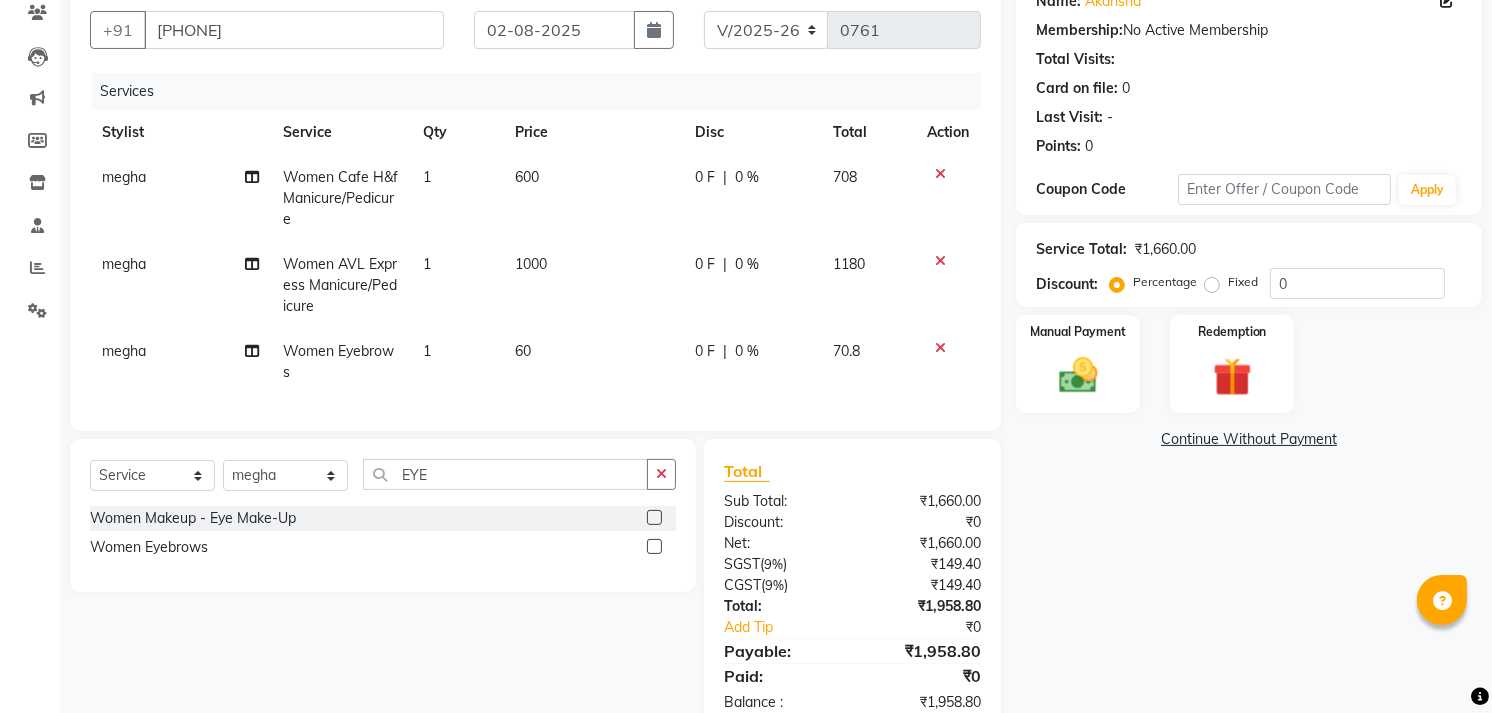 scroll, scrollTop: 241, scrollLeft: 0, axis: vertical 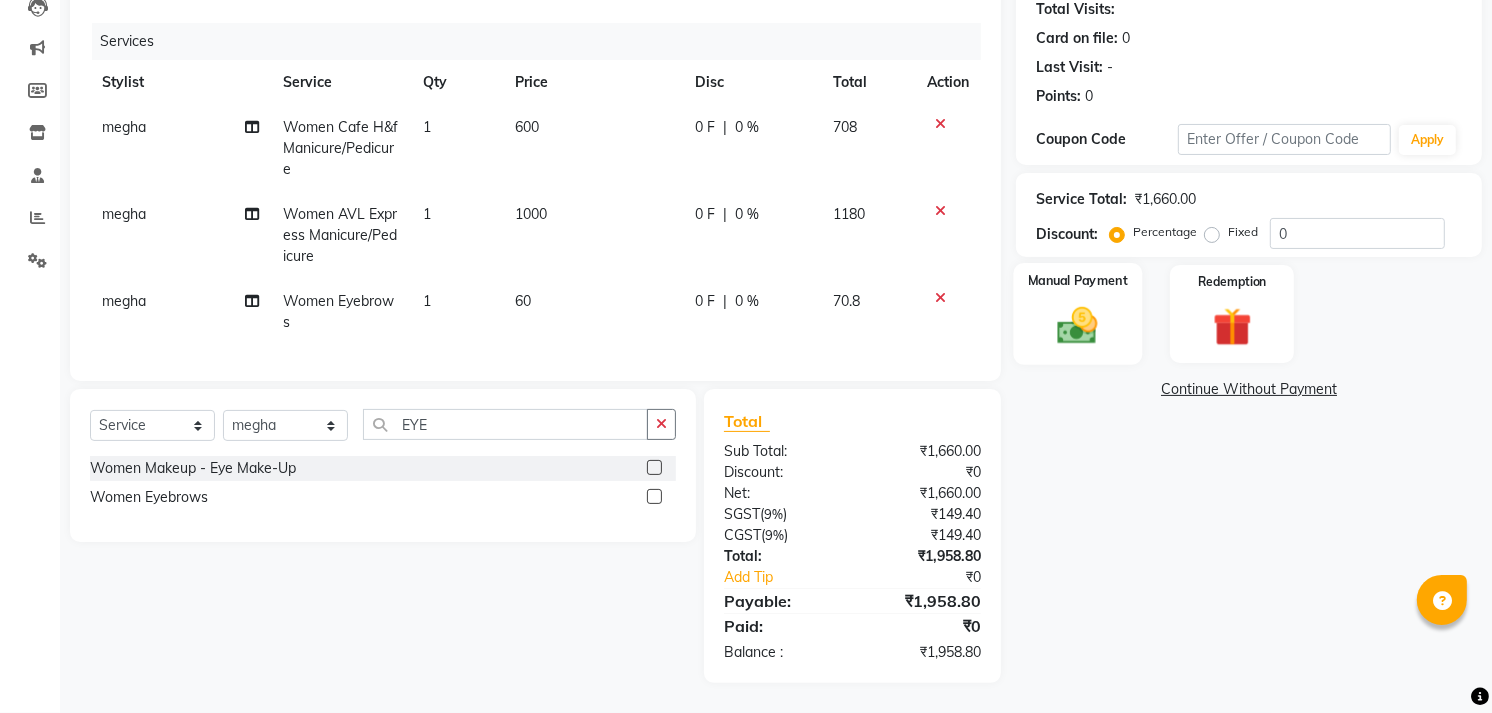 click 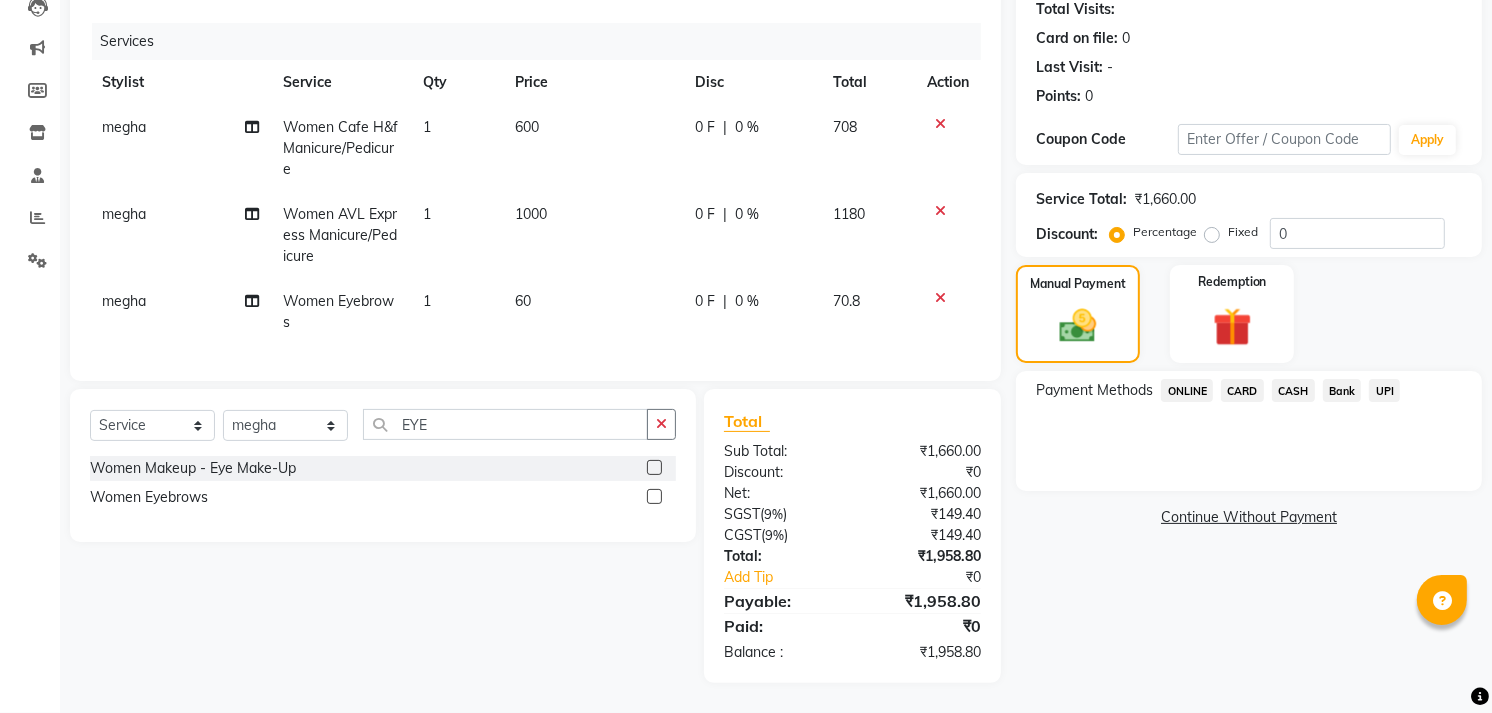 click on "UPI" 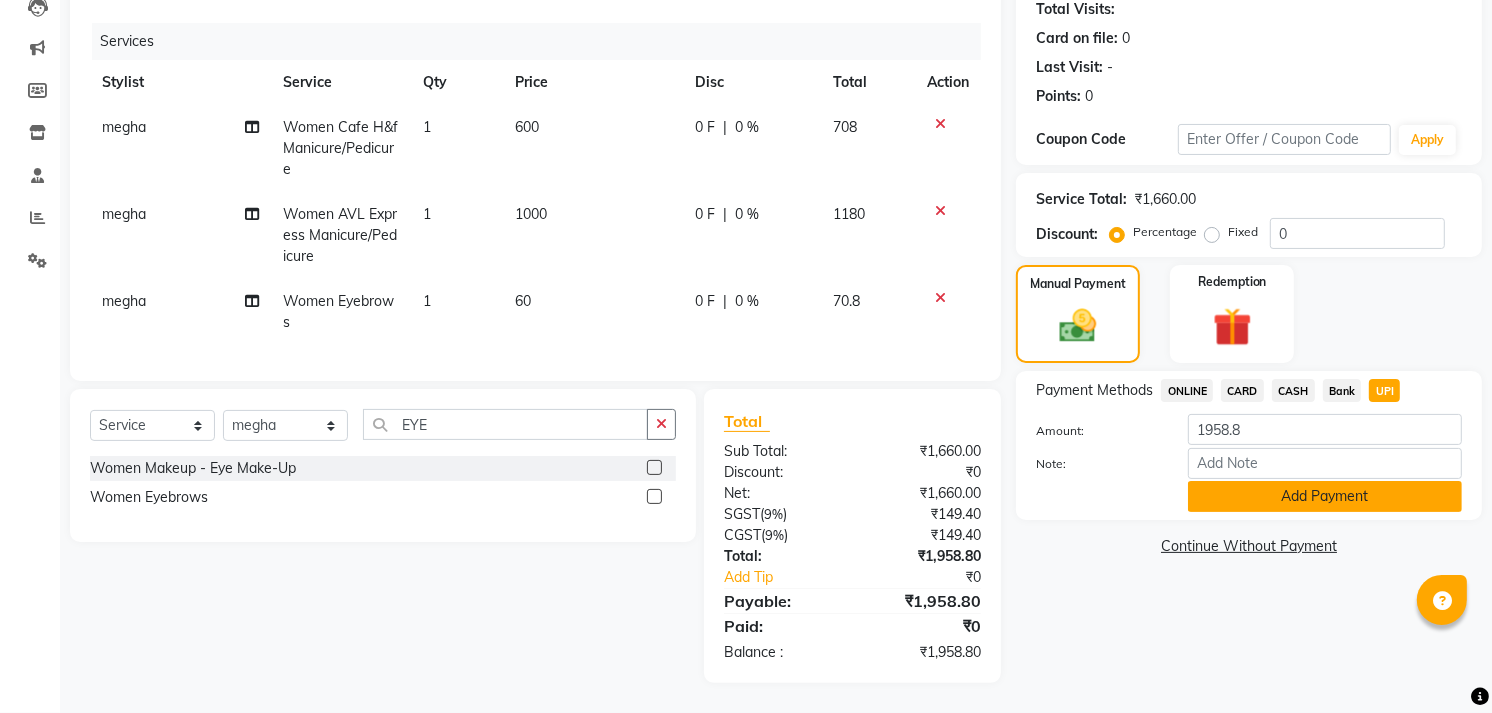 click on "Add Payment" 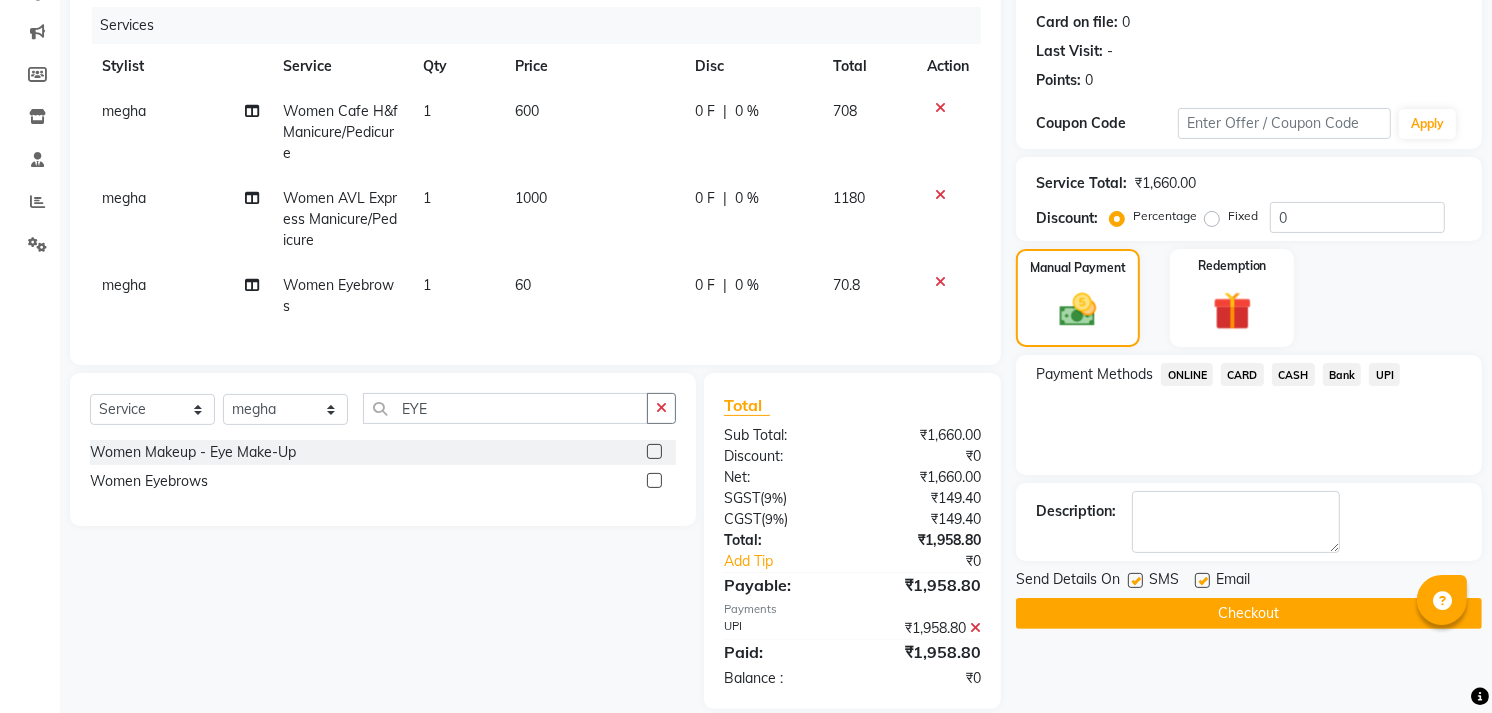 scroll, scrollTop: 283, scrollLeft: 0, axis: vertical 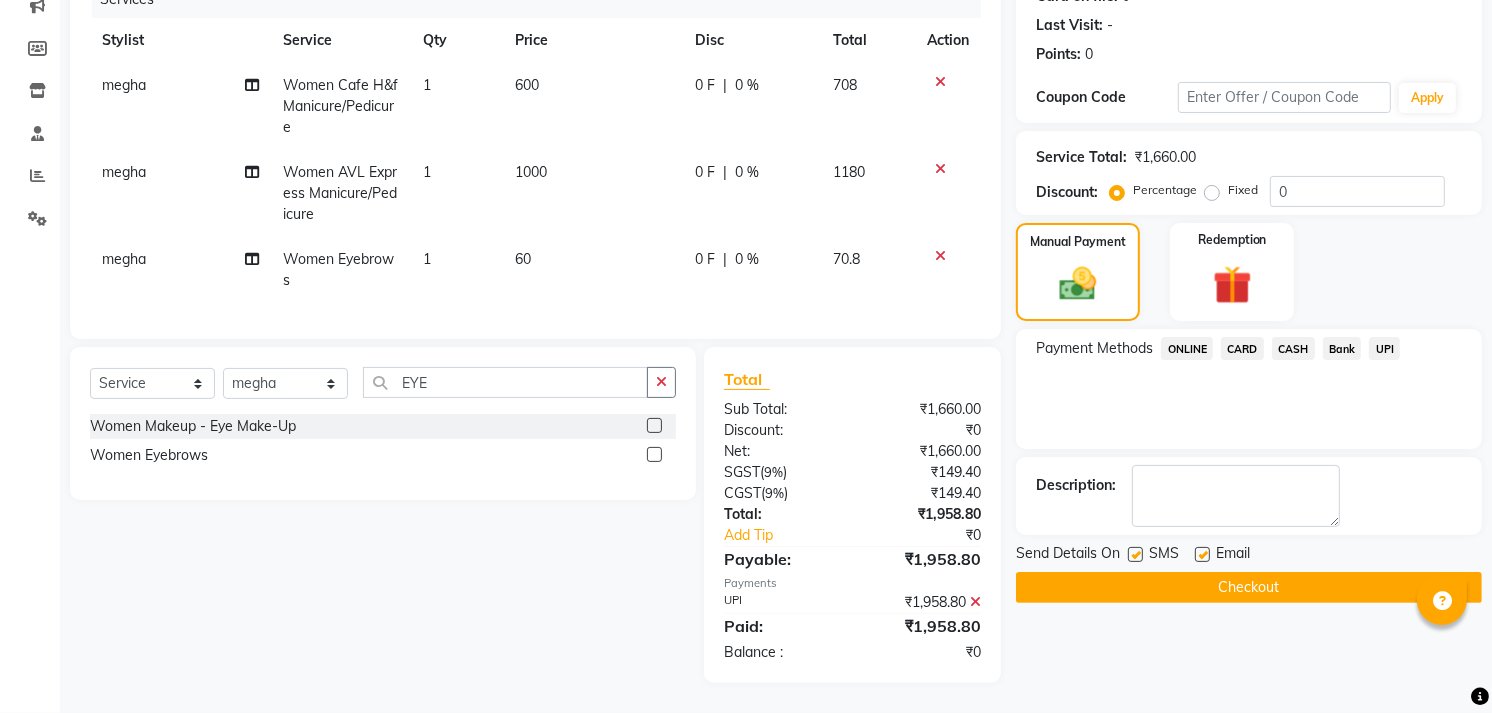 click on "Checkout" 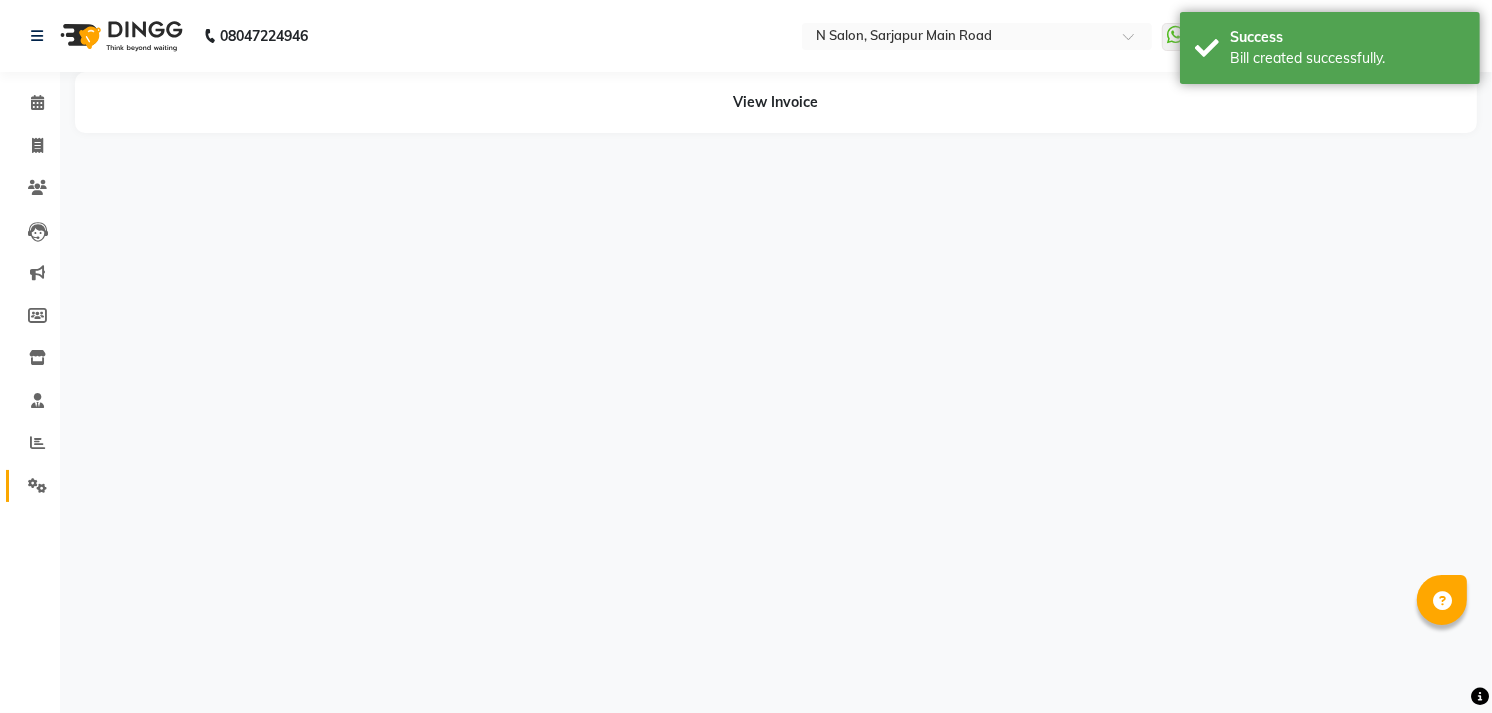 scroll, scrollTop: 0, scrollLeft: 0, axis: both 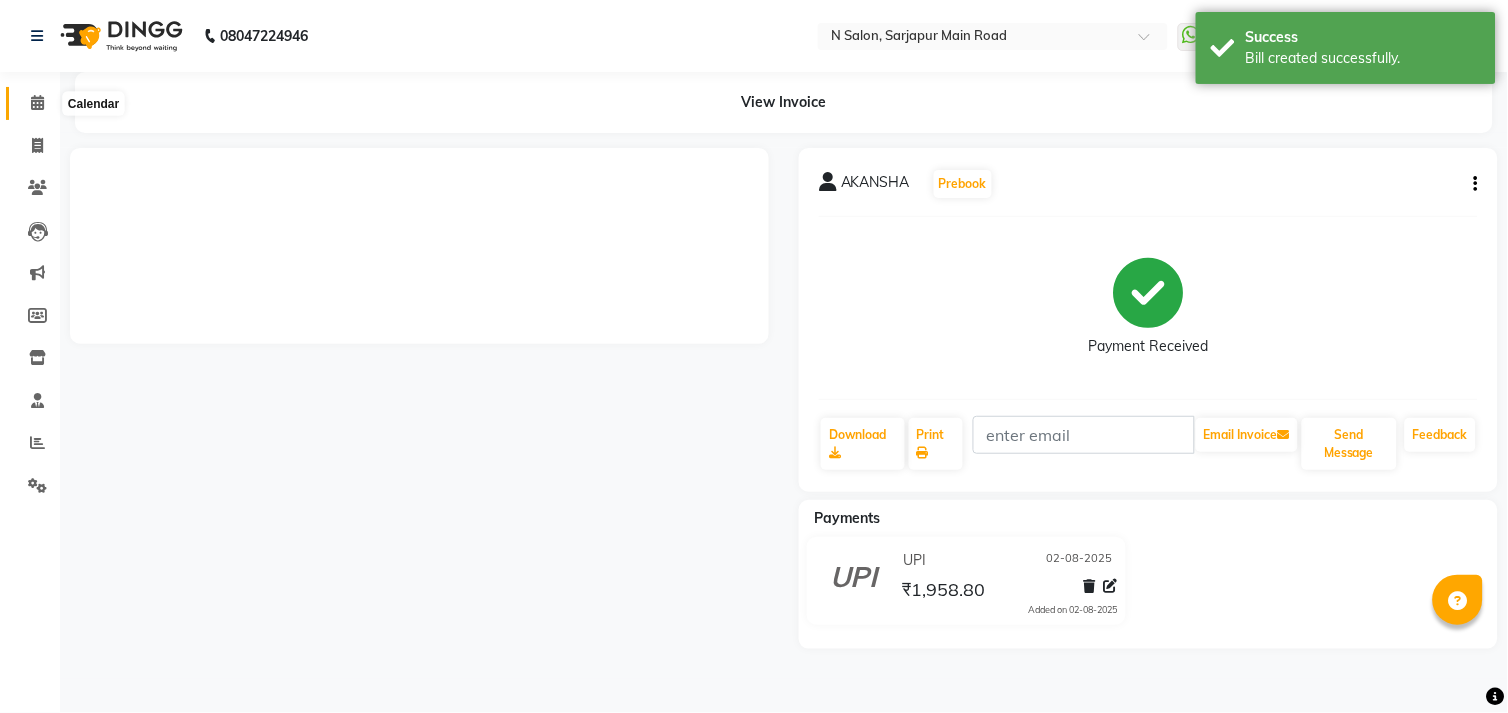 click 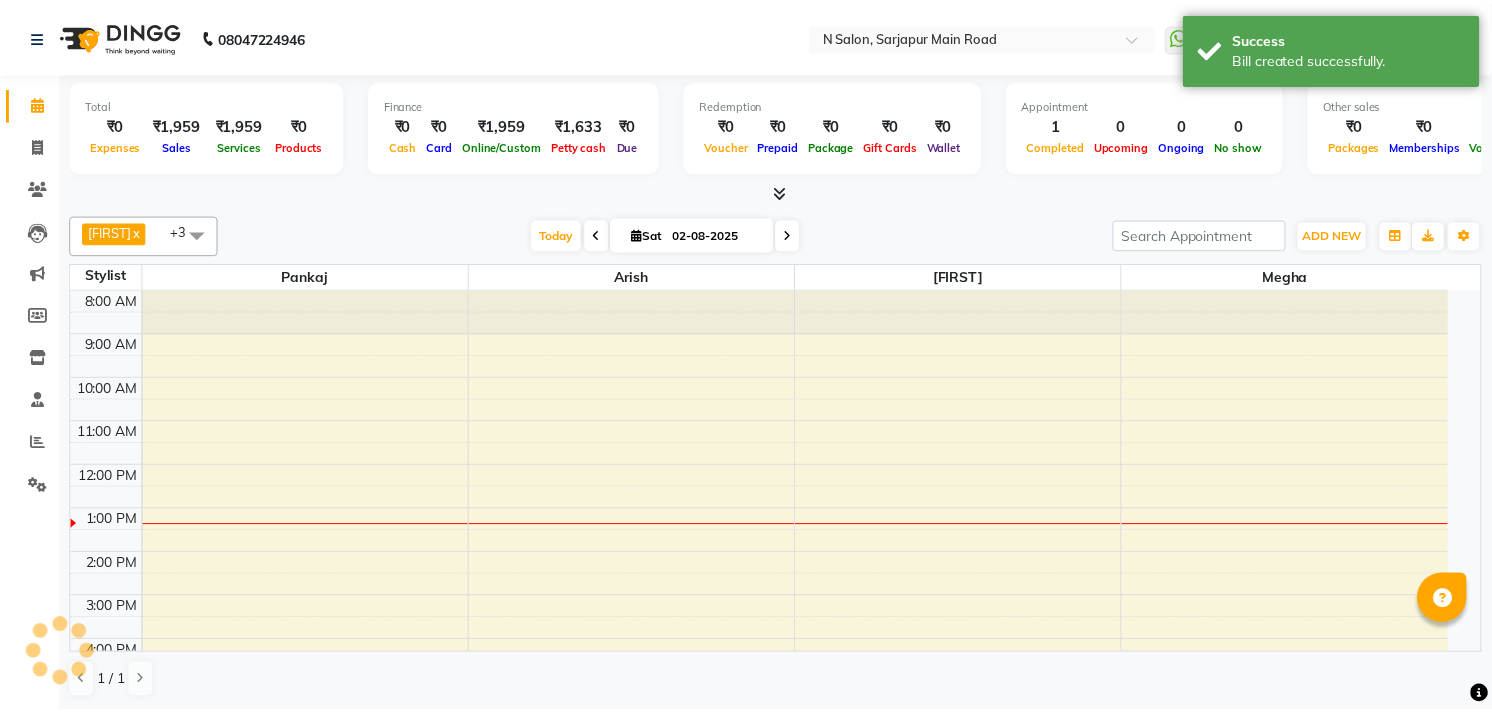 scroll, scrollTop: 0, scrollLeft: 0, axis: both 